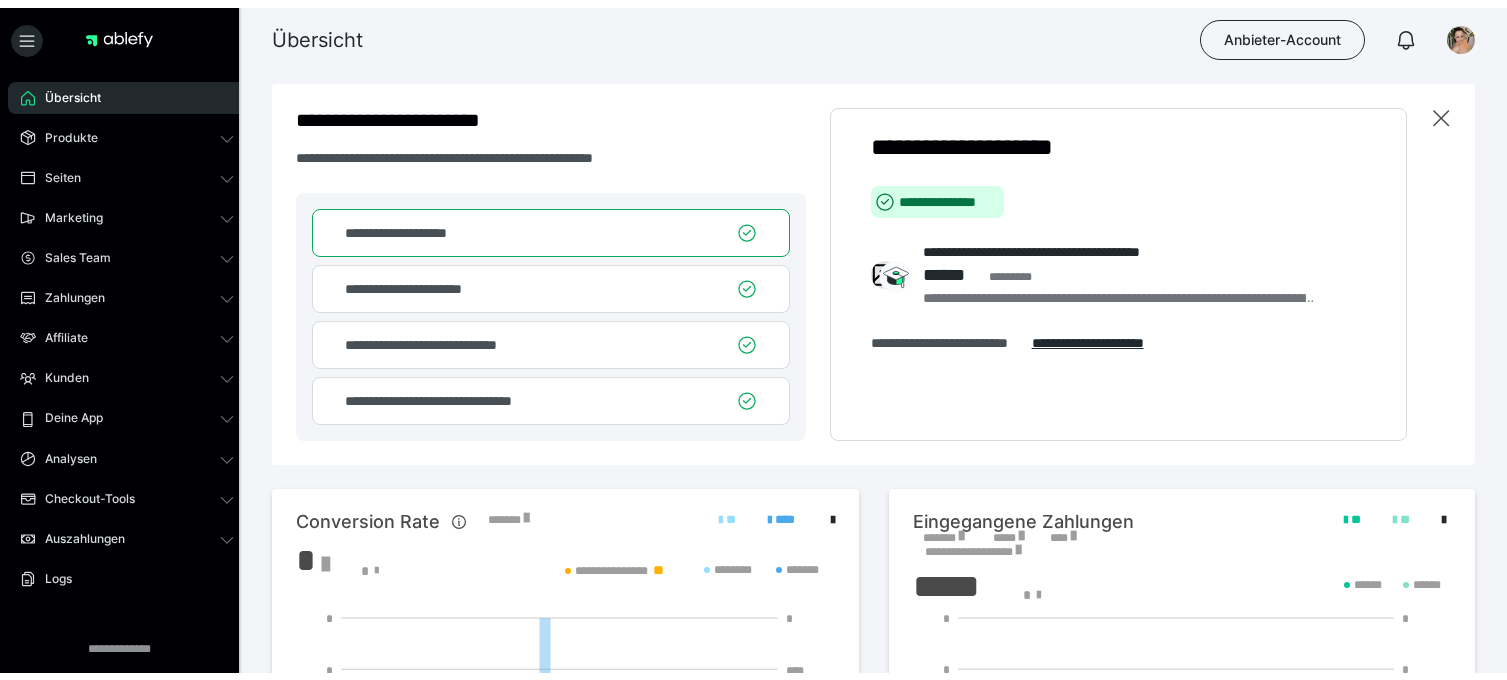 scroll, scrollTop: 0, scrollLeft: 0, axis: both 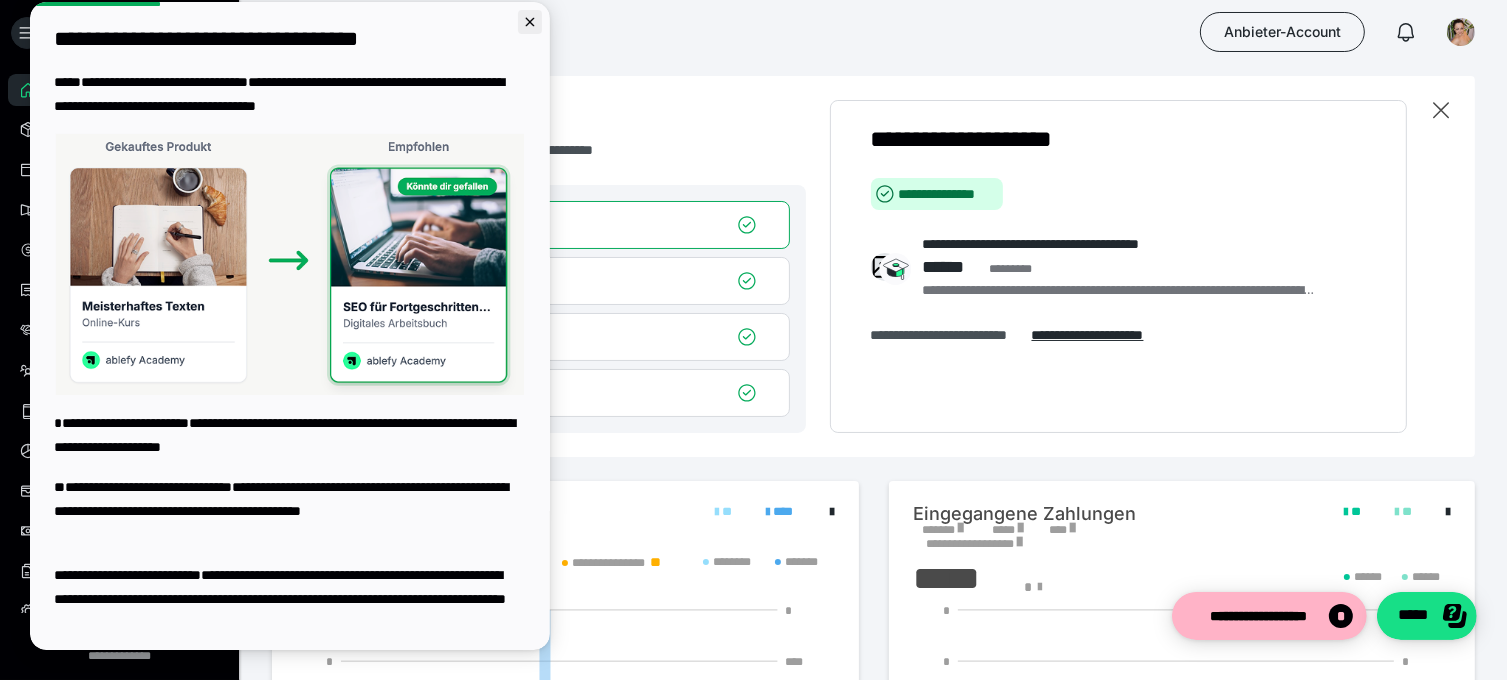 click 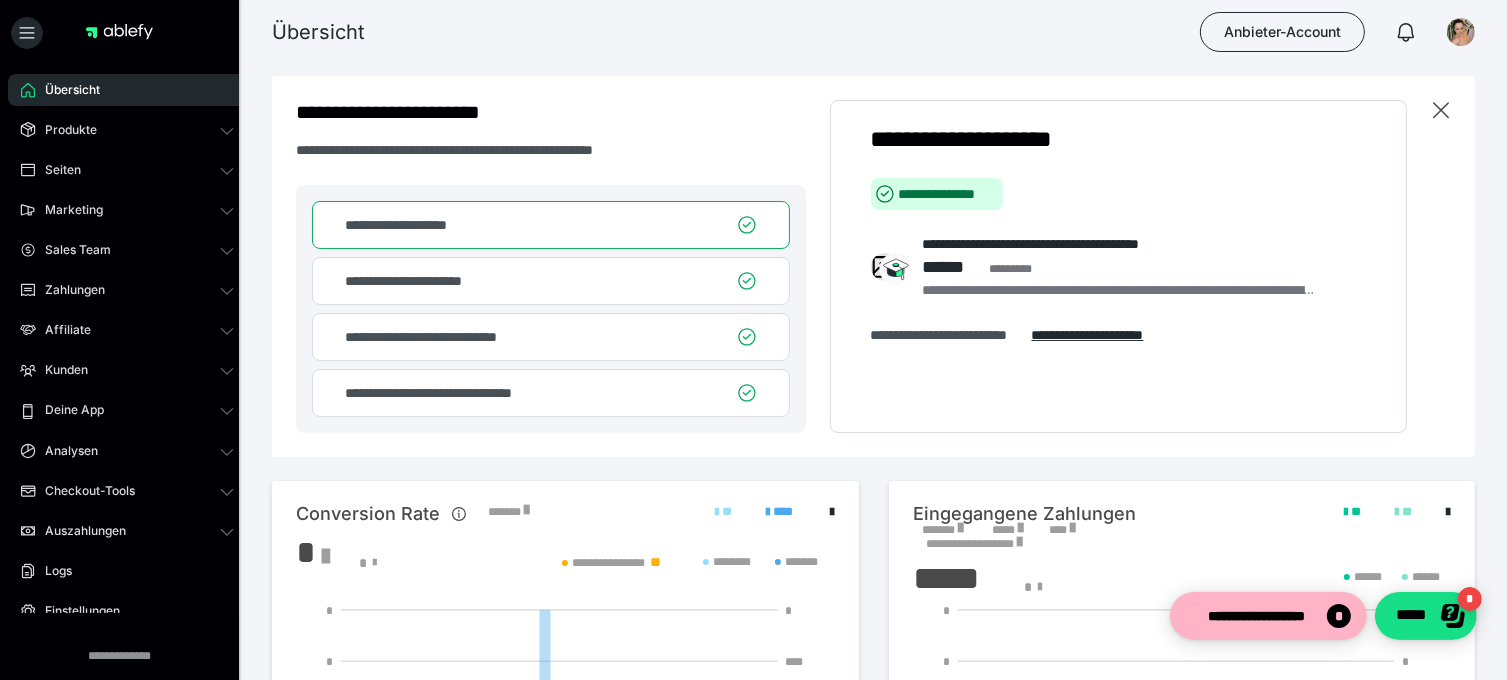 scroll, scrollTop: 0, scrollLeft: 0, axis: both 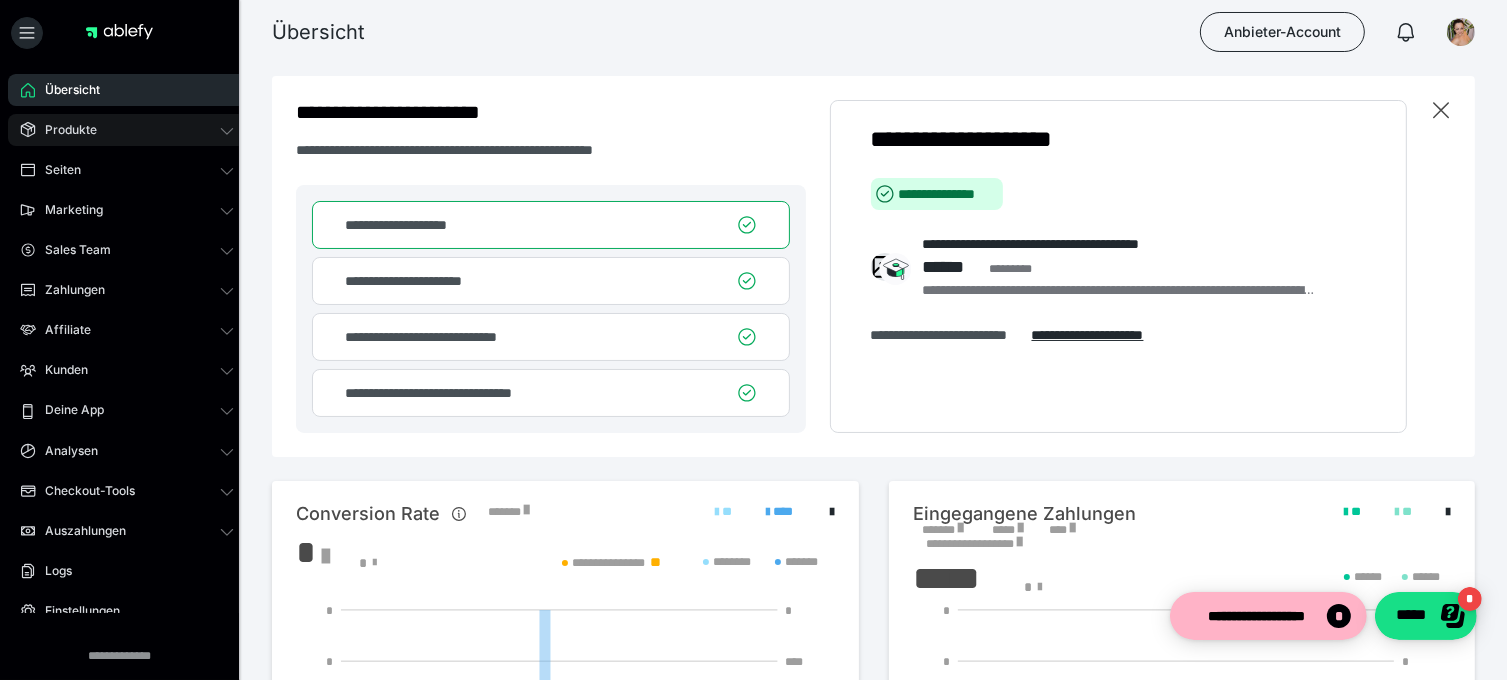 click 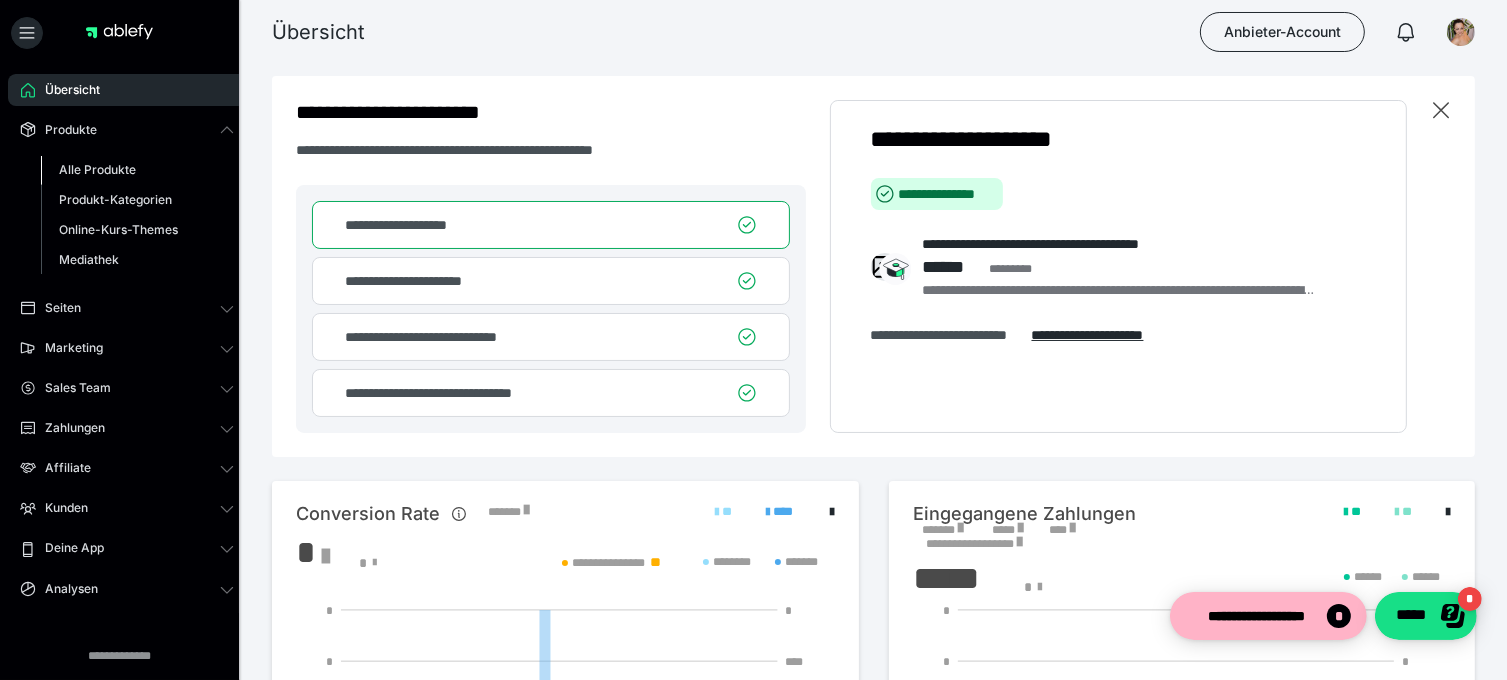 click on "Alle Produkte" at bounding box center (97, 169) 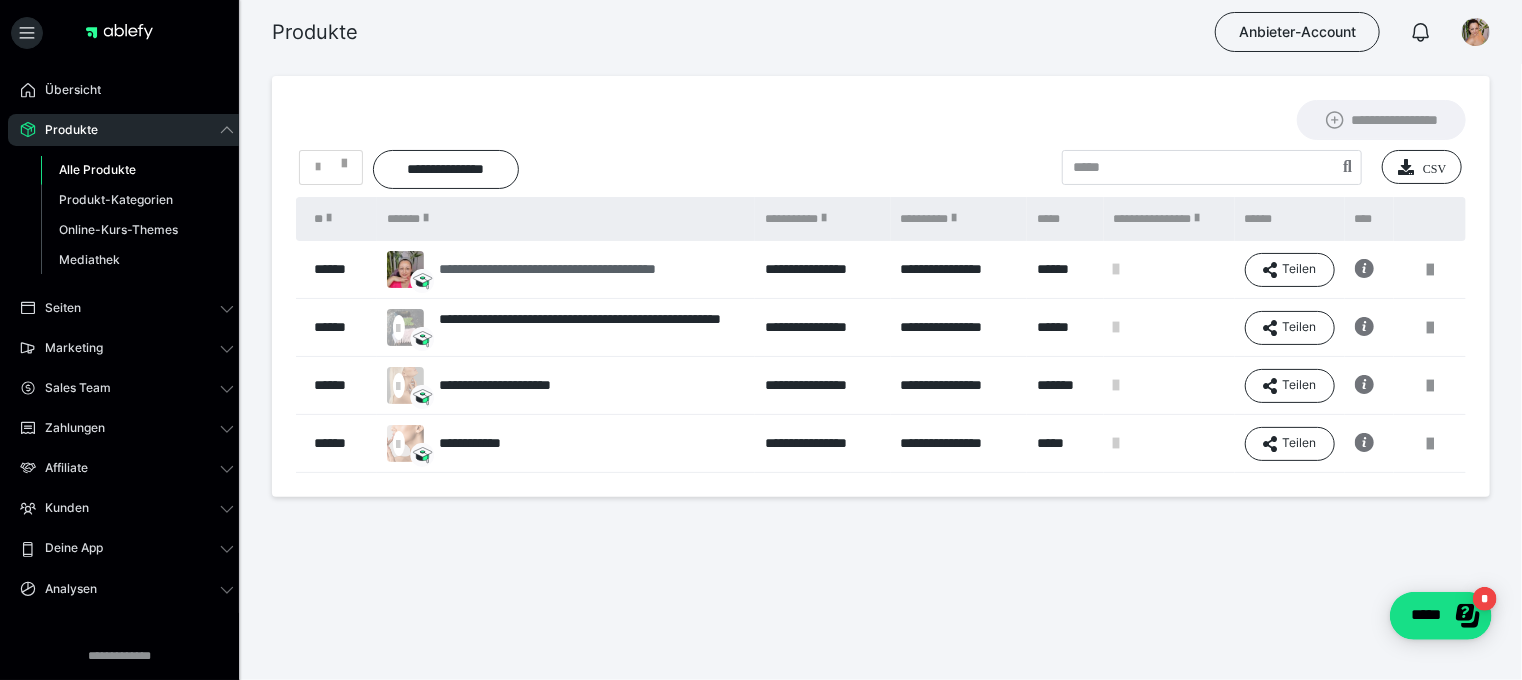 click on "**********" at bounding box center (589, 269) 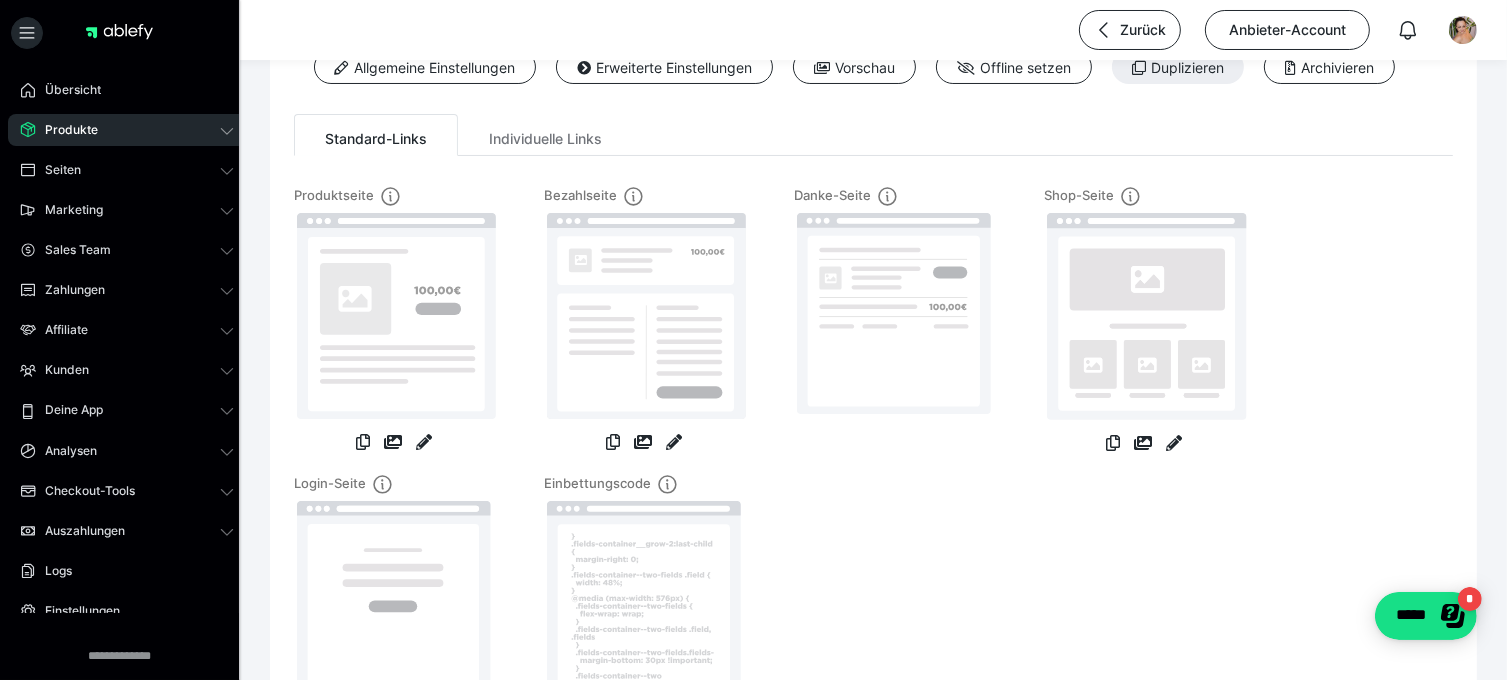 scroll, scrollTop: 115, scrollLeft: 0, axis: vertical 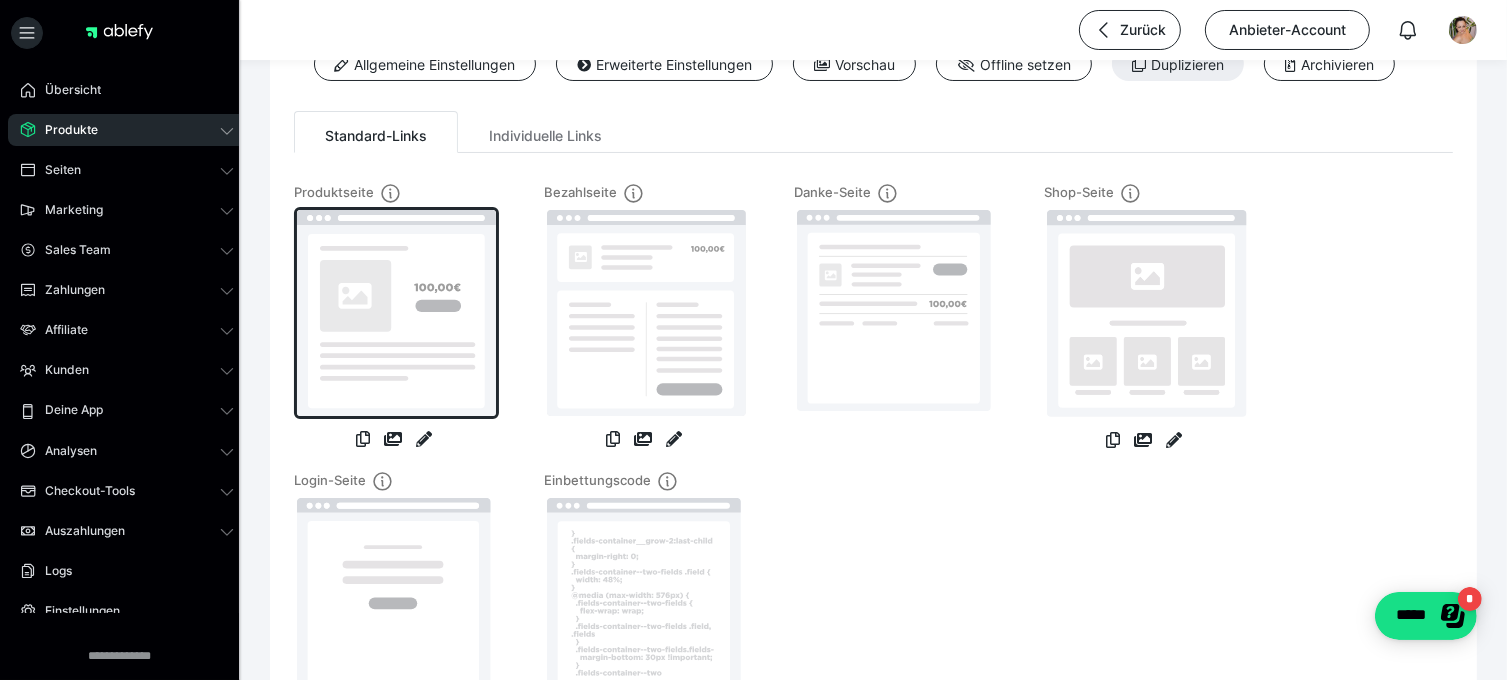 click at bounding box center [396, 313] 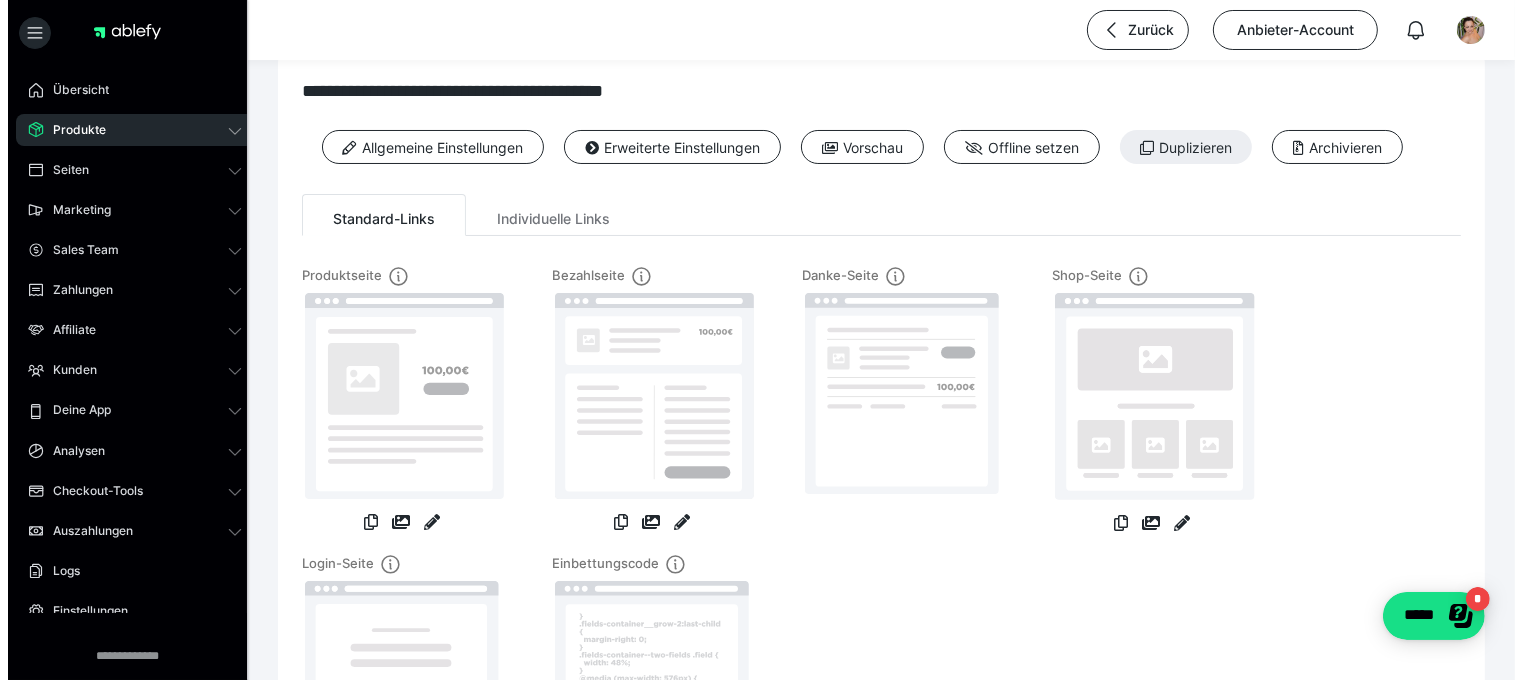 scroll, scrollTop: 0, scrollLeft: 0, axis: both 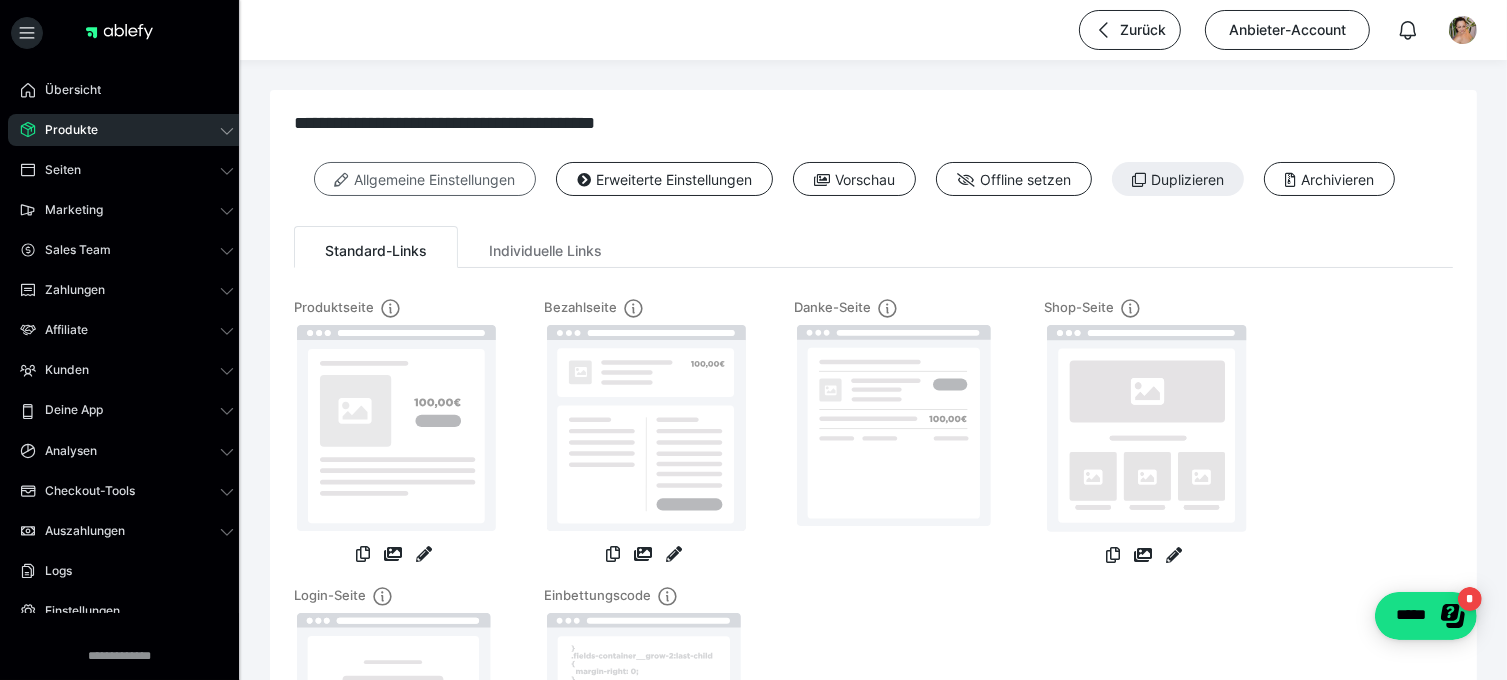 click on "Allgemeine Einstellungen" at bounding box center [425, 179] 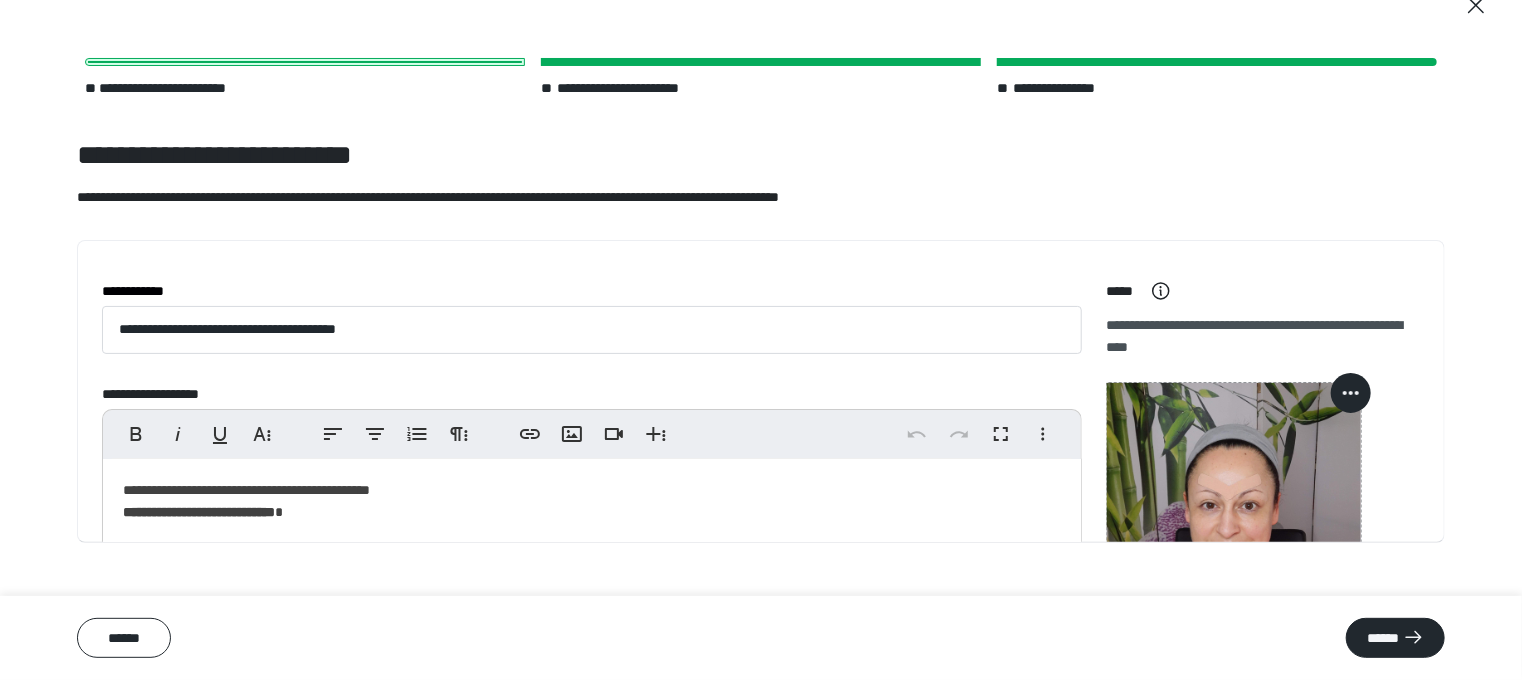 scroll, scrollTop: 64, scrollLeft: 0, axis: vertical 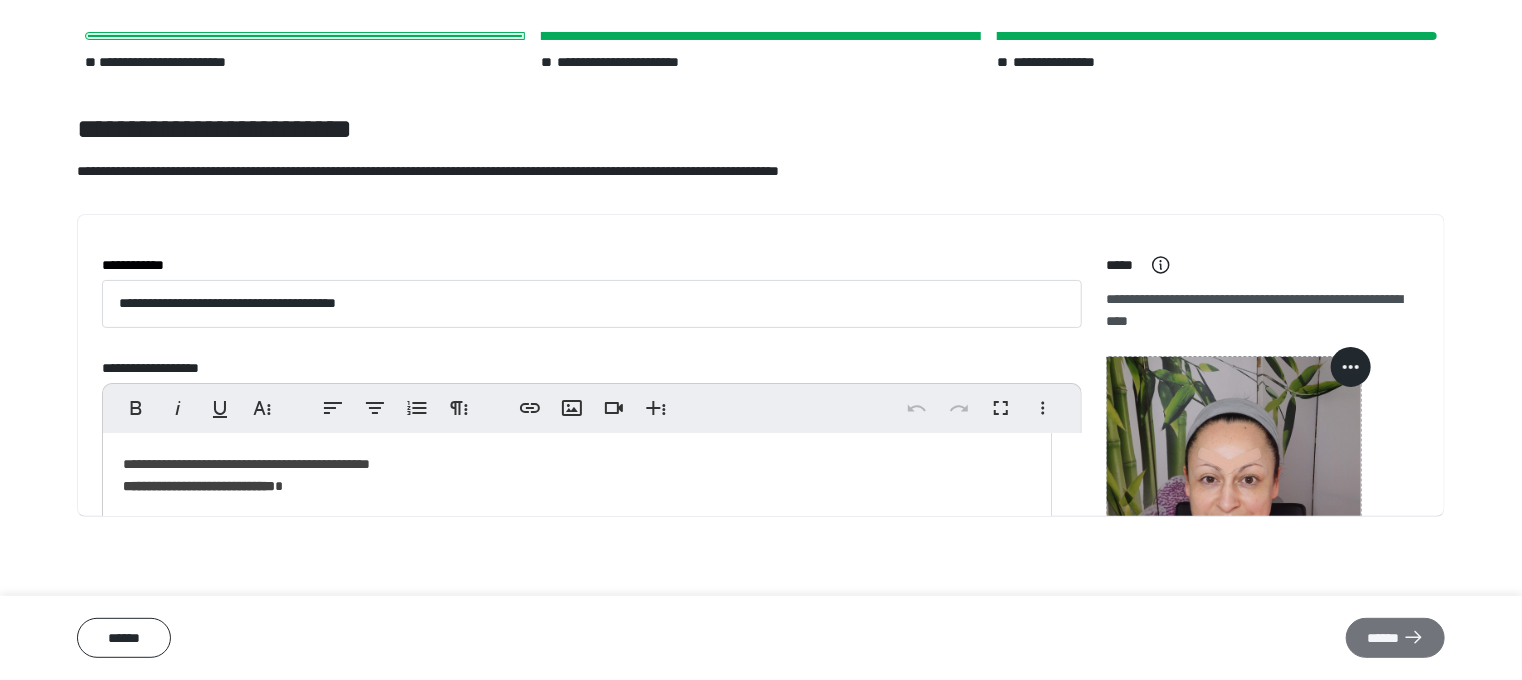 click on "******" at bounding box center [1395, 638] 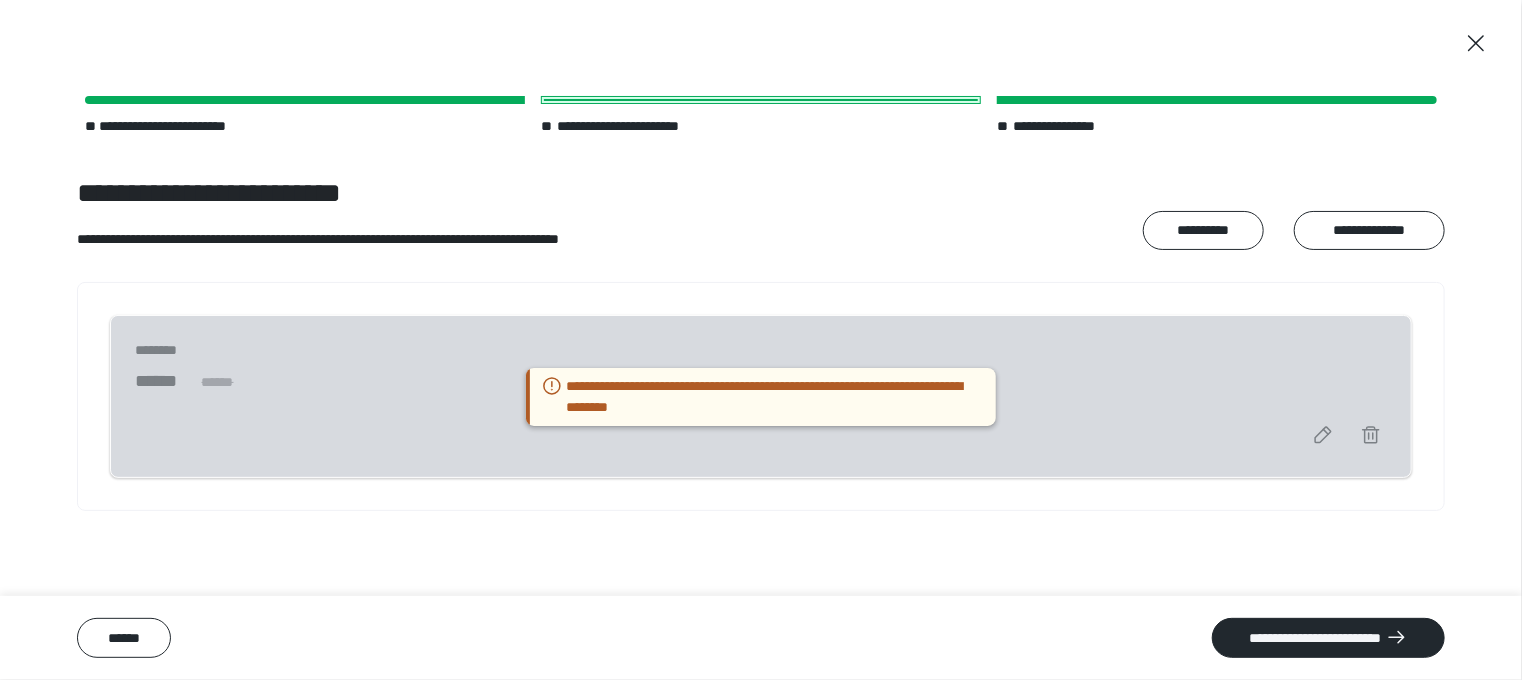 scroll, scrollTop: 0, scrollLeft: 0, axis: both 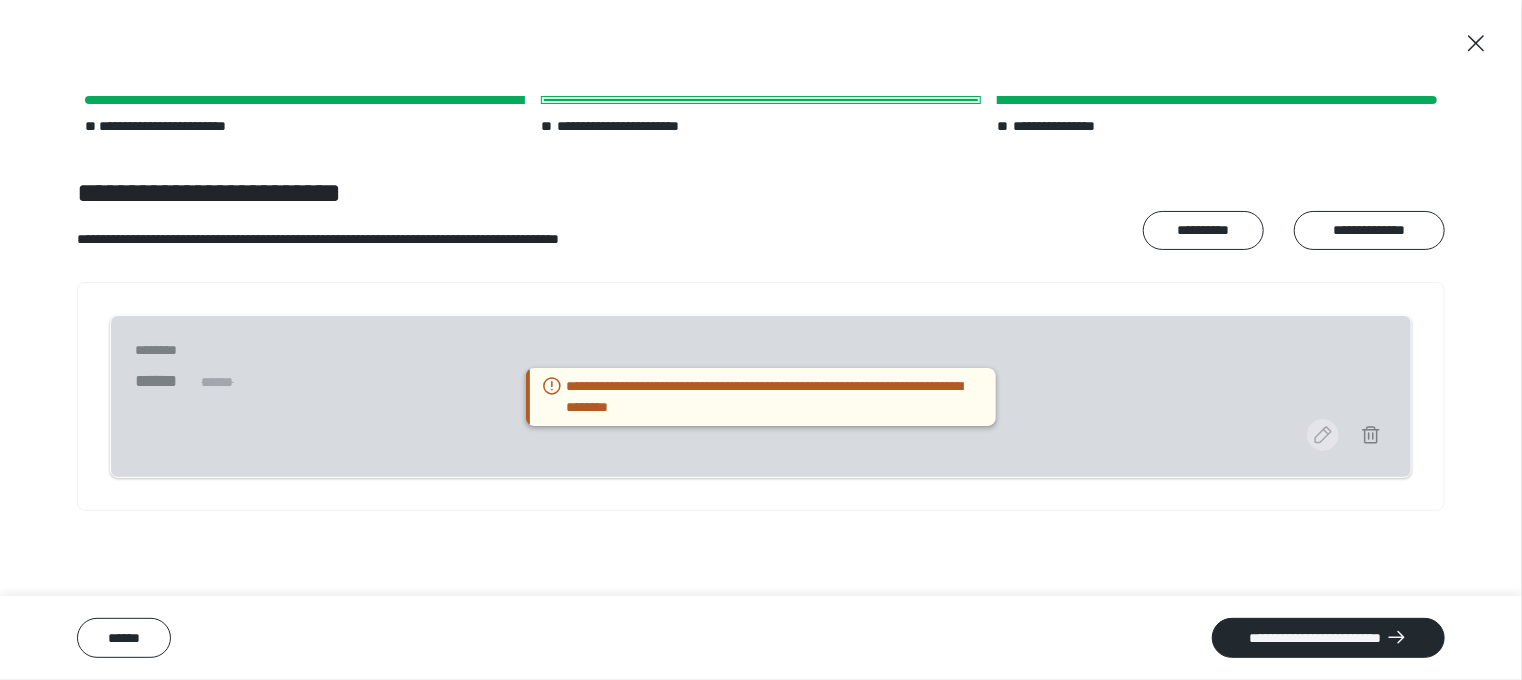 click 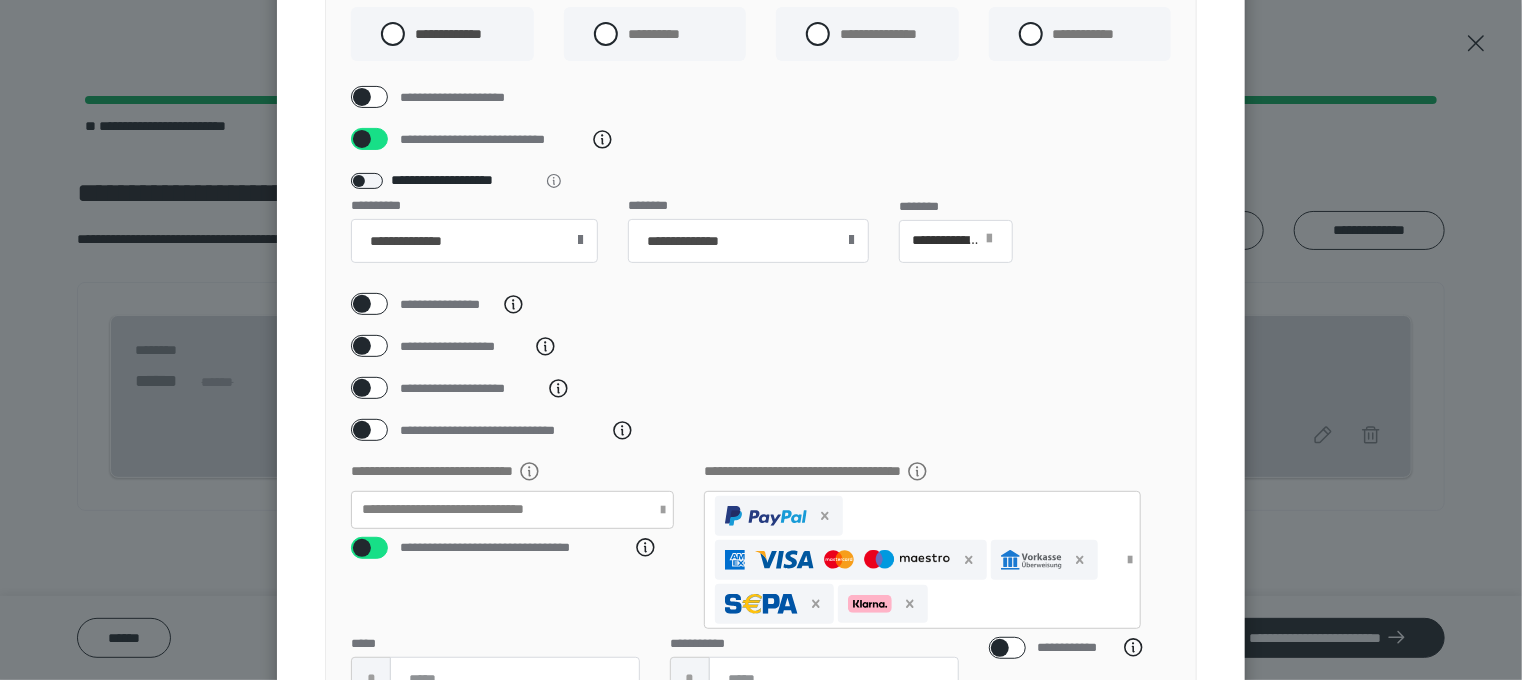 scroll, scrollTop: 243, scrollLeft: 0, axis: vertical 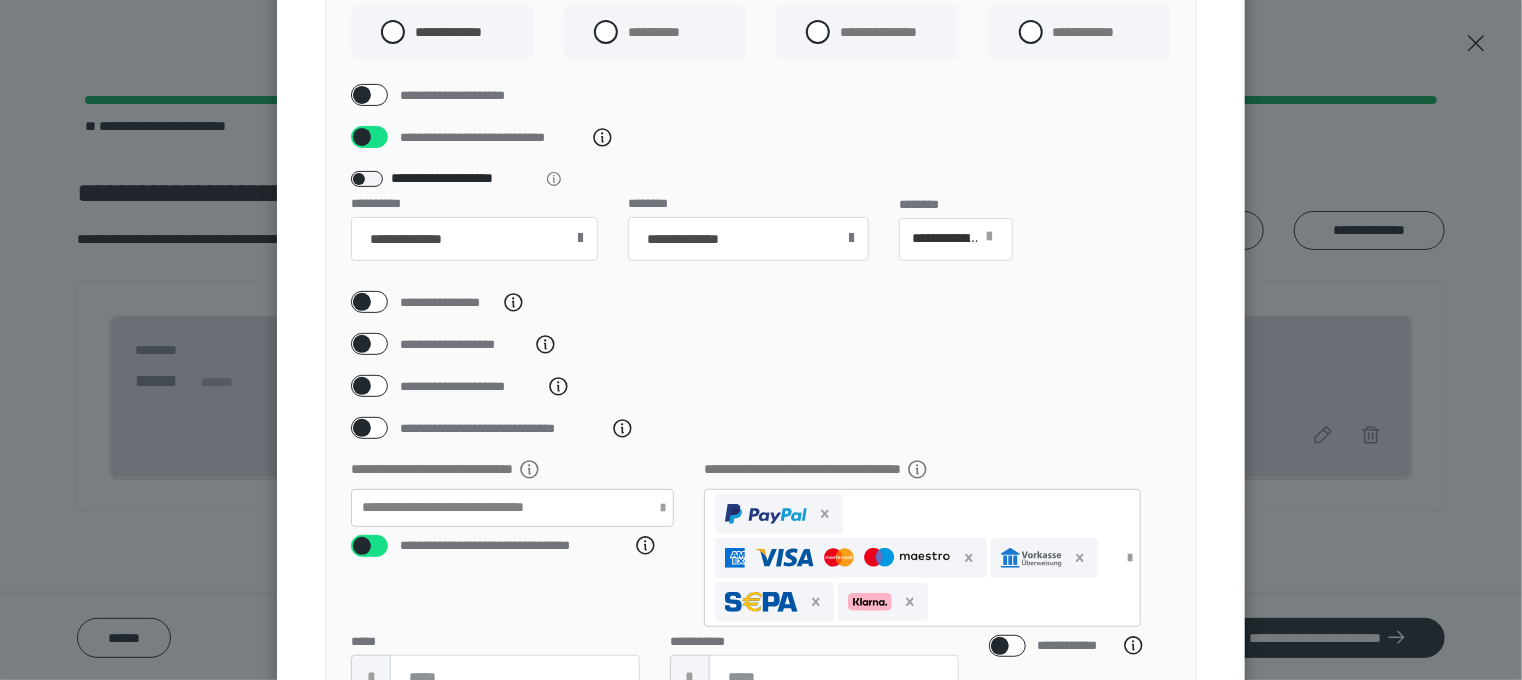 click at bounding box center [362, 137] 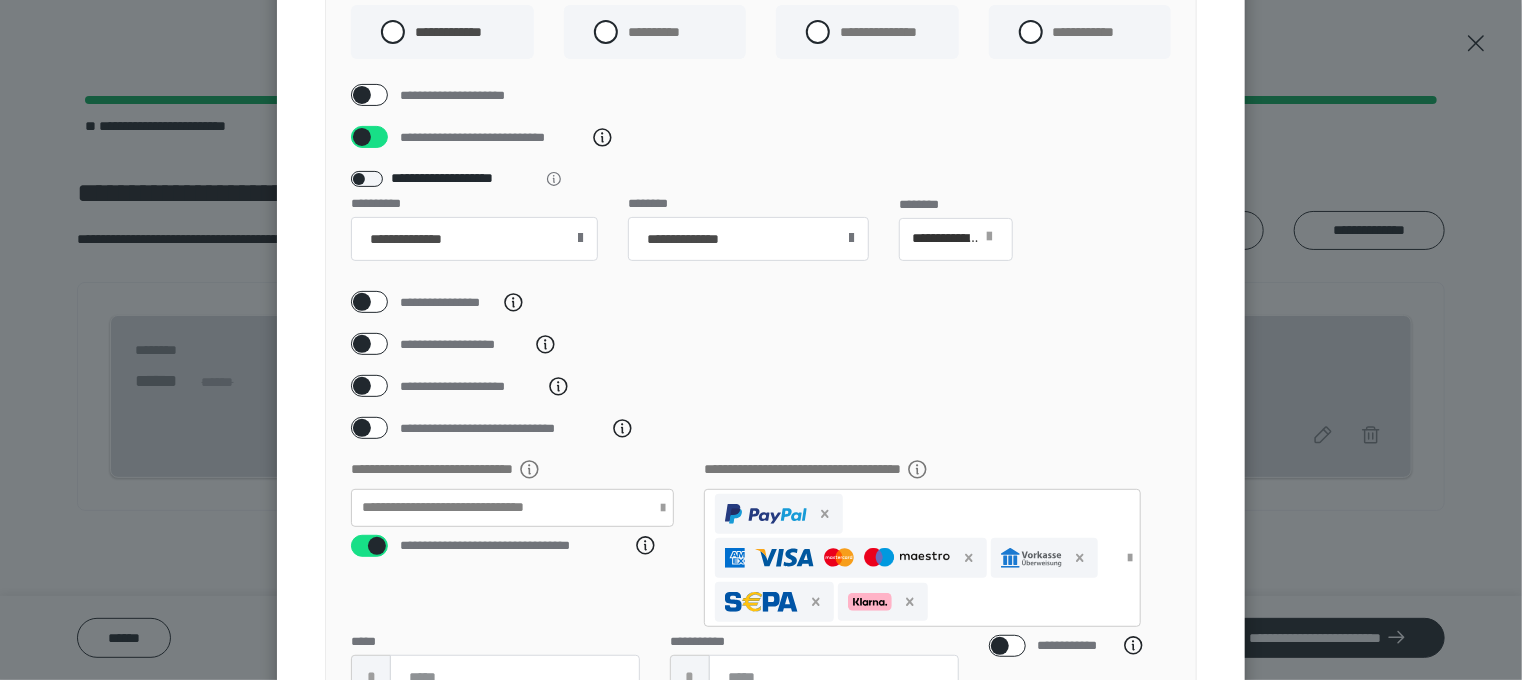 checkbox on "*****" 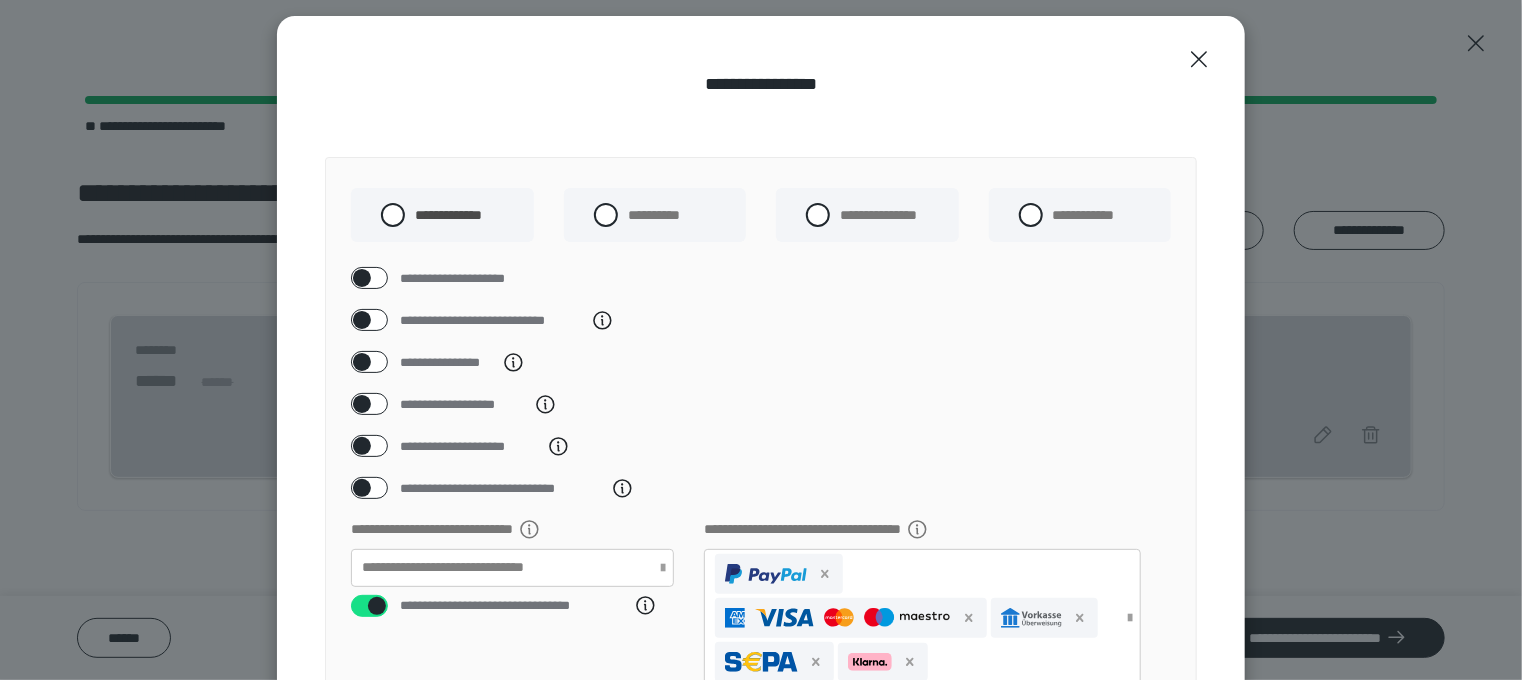 scroll, scrollTop: 0, scrollLeft: 0, axis: both 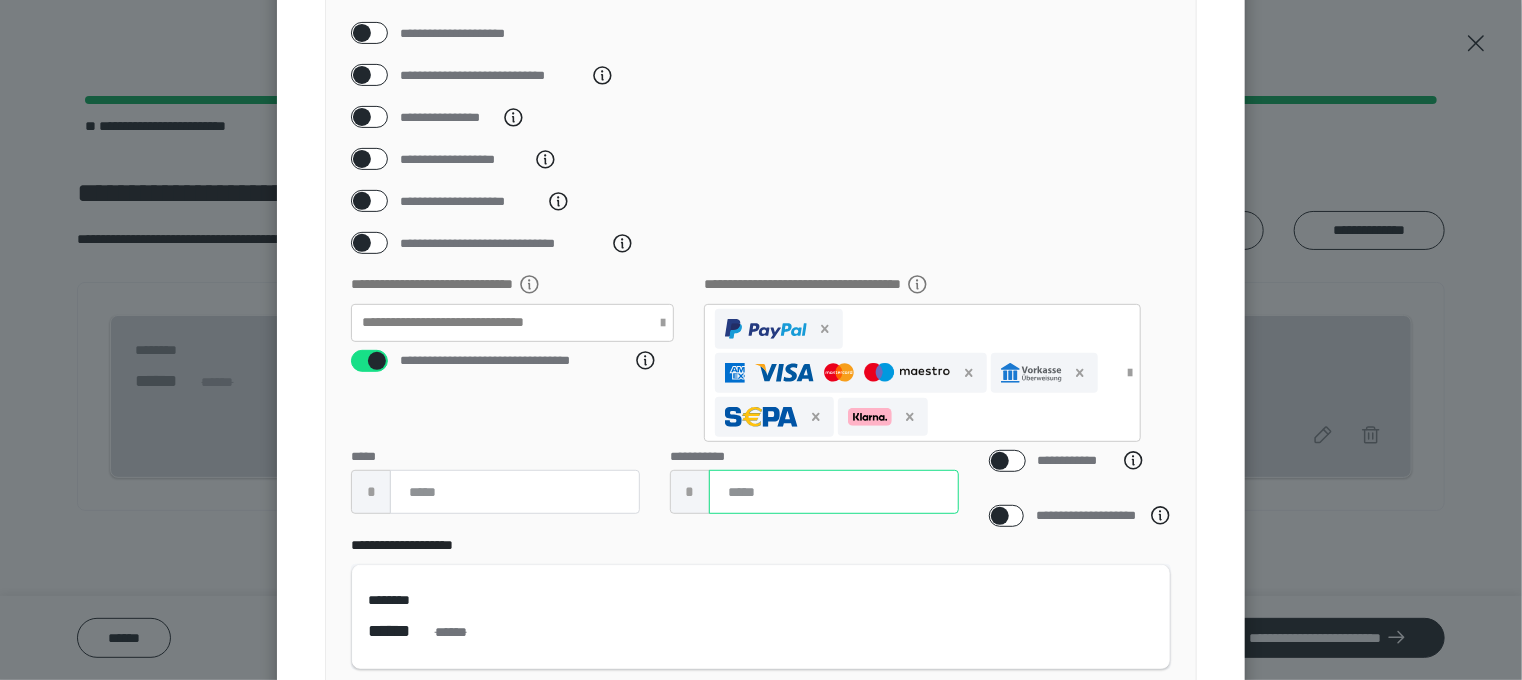 click on "**" at bounding box center [834, 492] 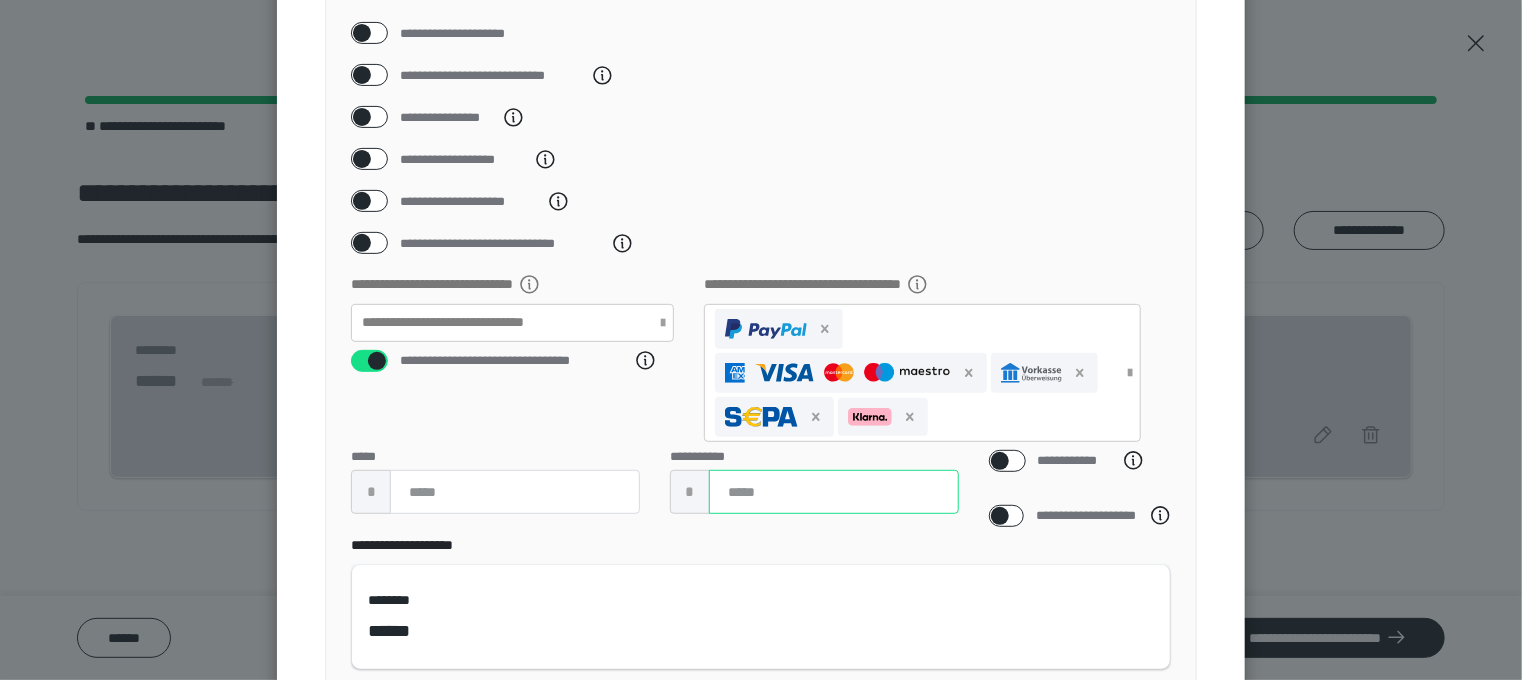 type 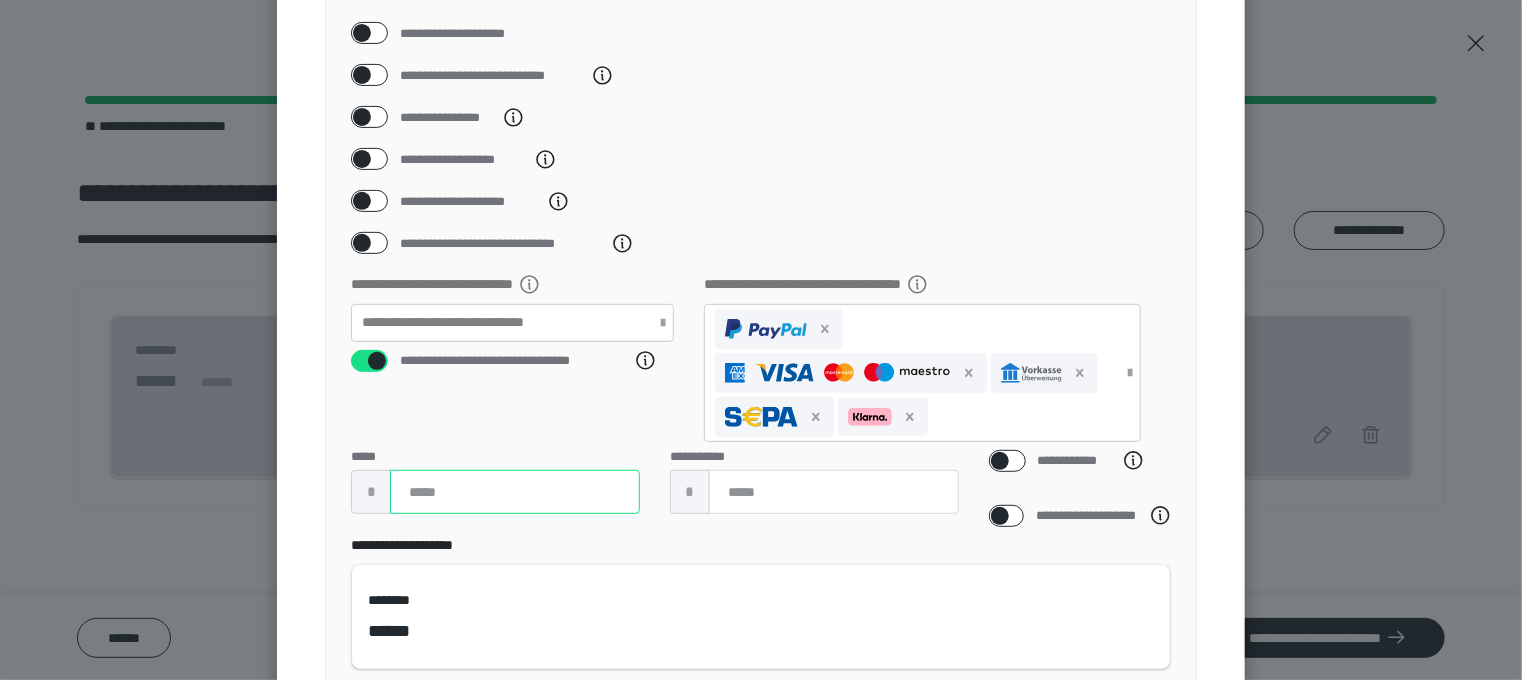 click on "**" at bounding box center (515, 492) 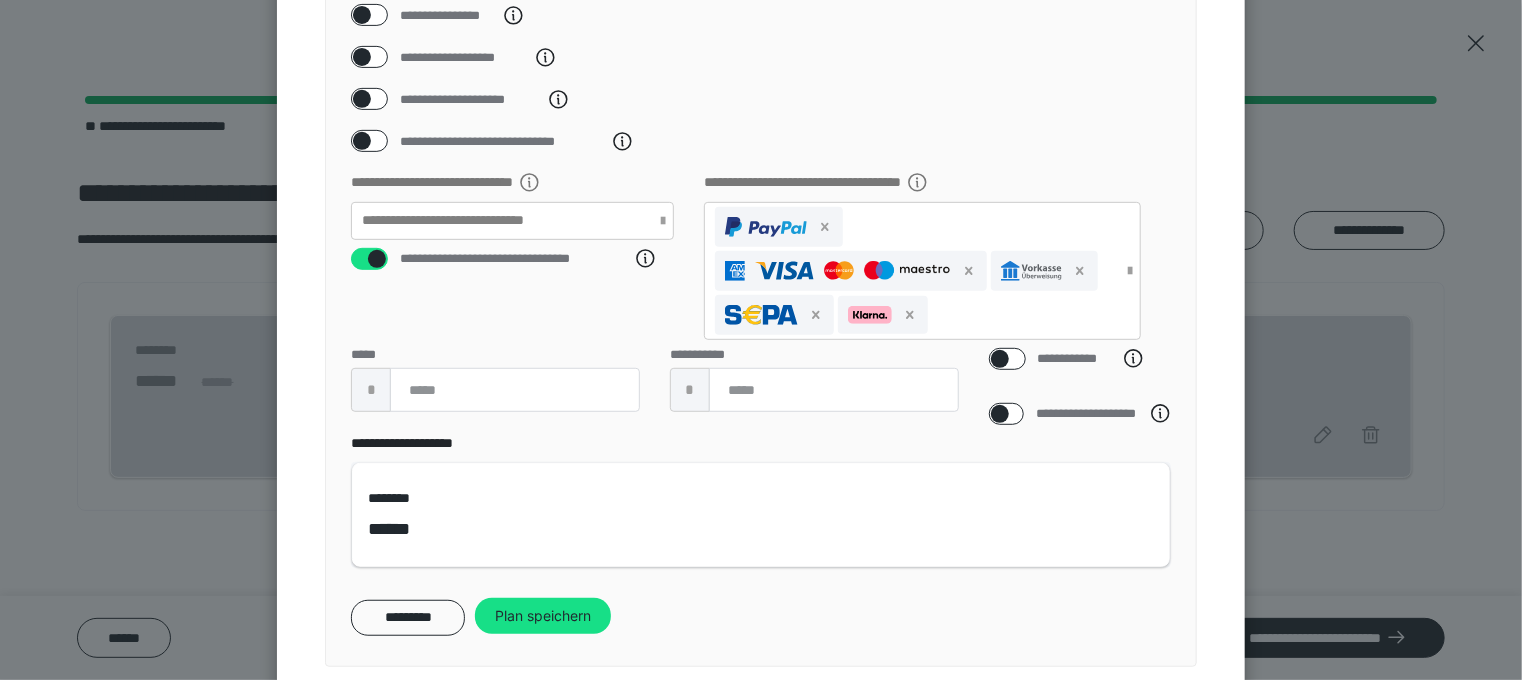 scroll, scrollTop: 469, scrollLeft: 0, axis: vertical 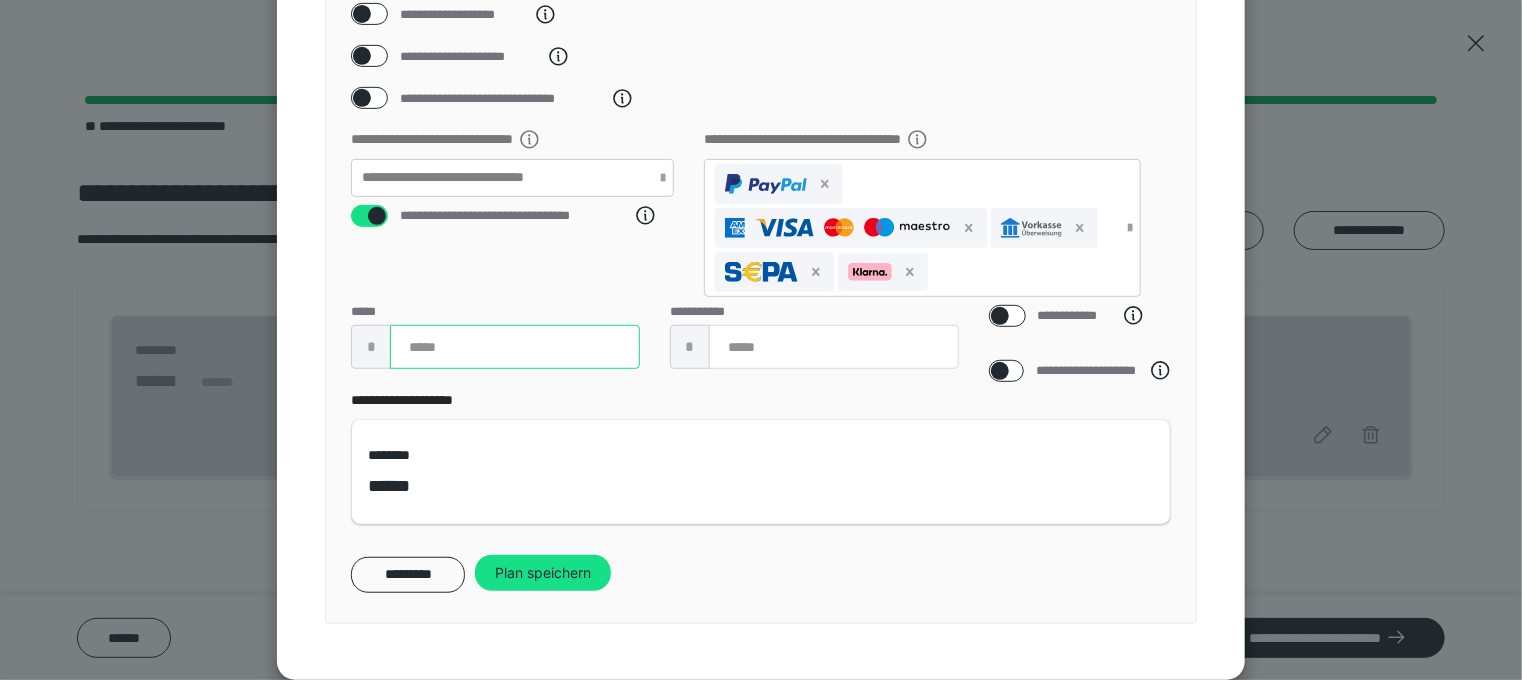 click on "**" at bounding box center (515, 347) 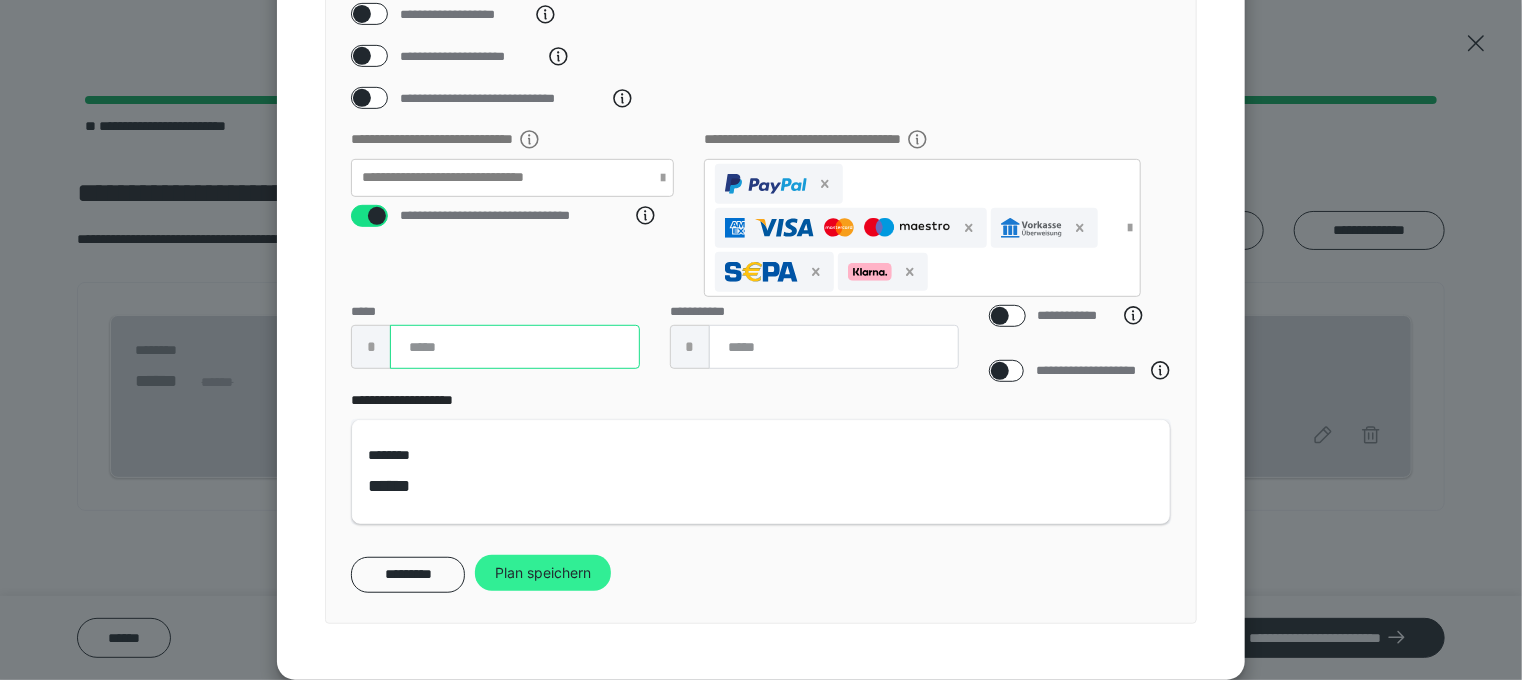 type on "**" 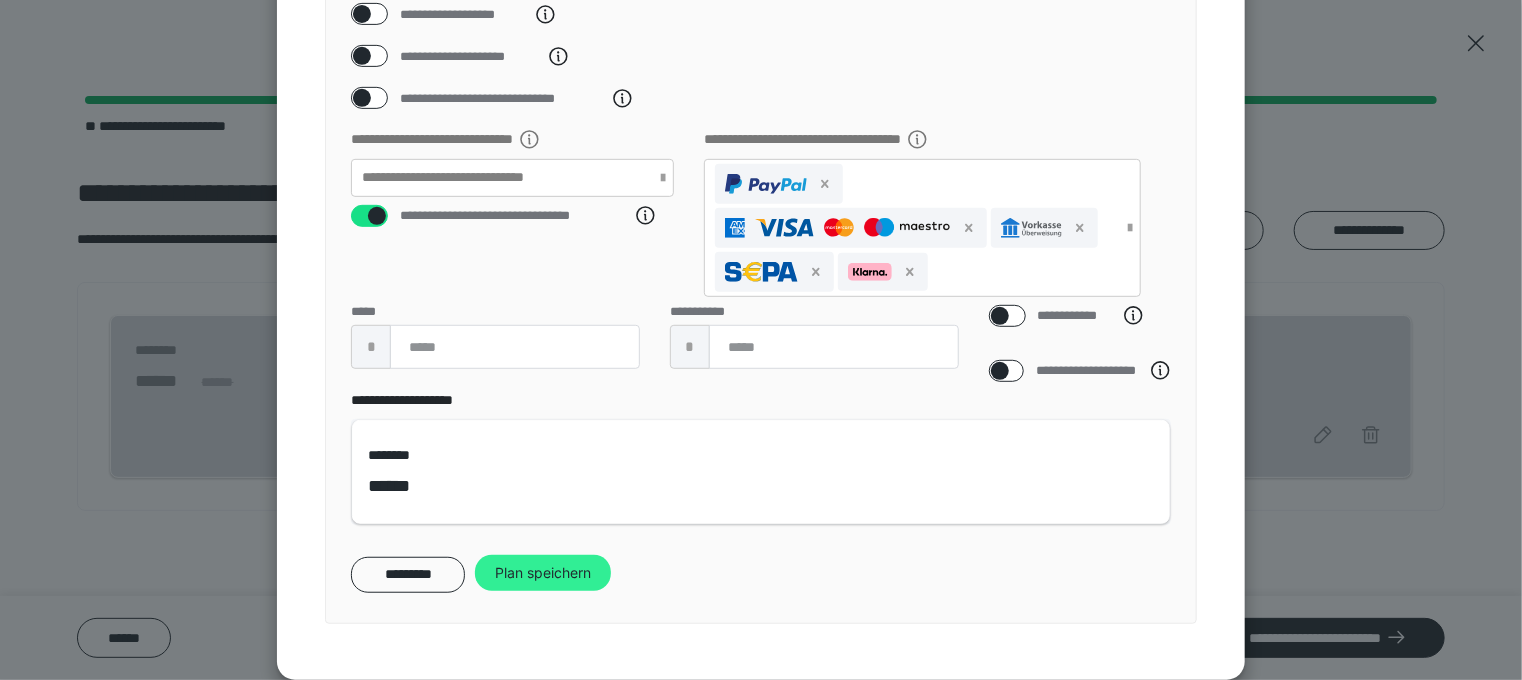 click on "Plan speichern" at bounding box center [543, 573] 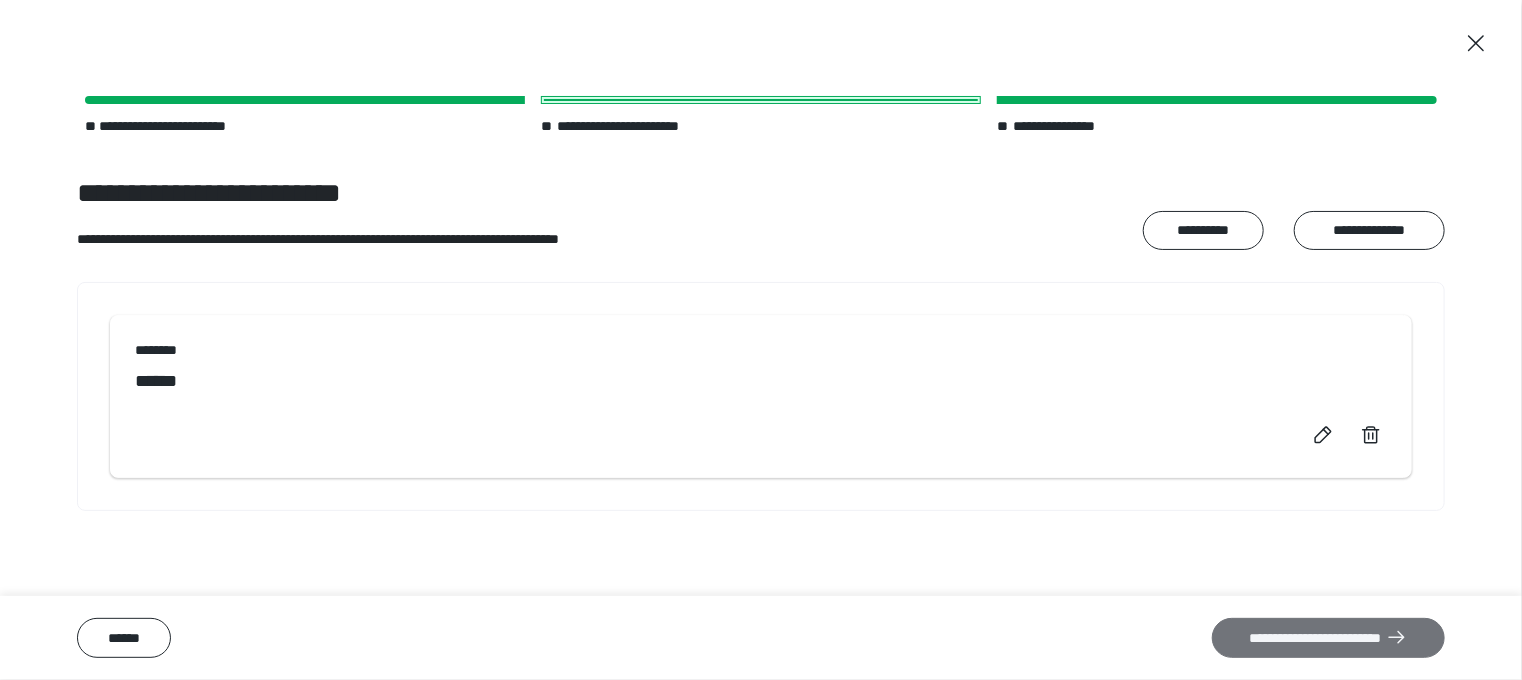 click on "**********" at bounding box center [1328, 638] 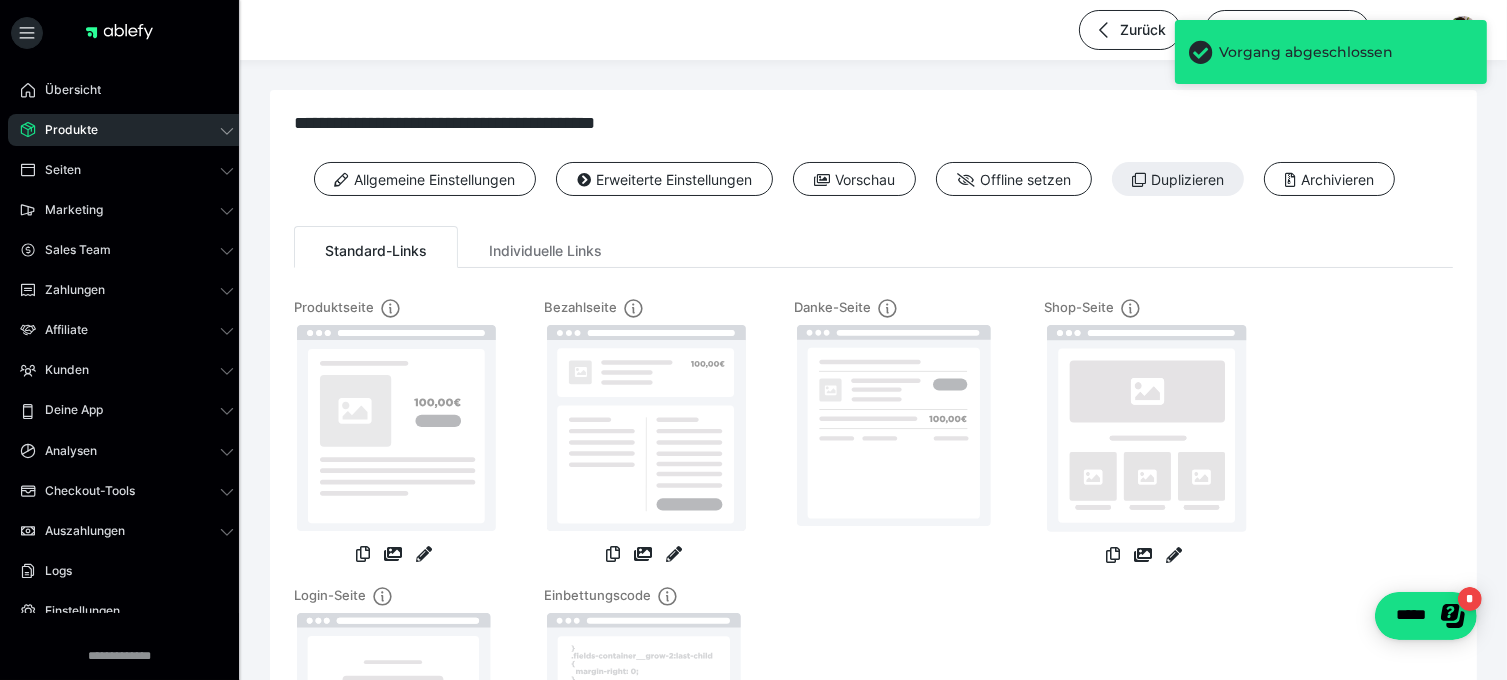 click on "Produkte" at bounding box center [127, 130] 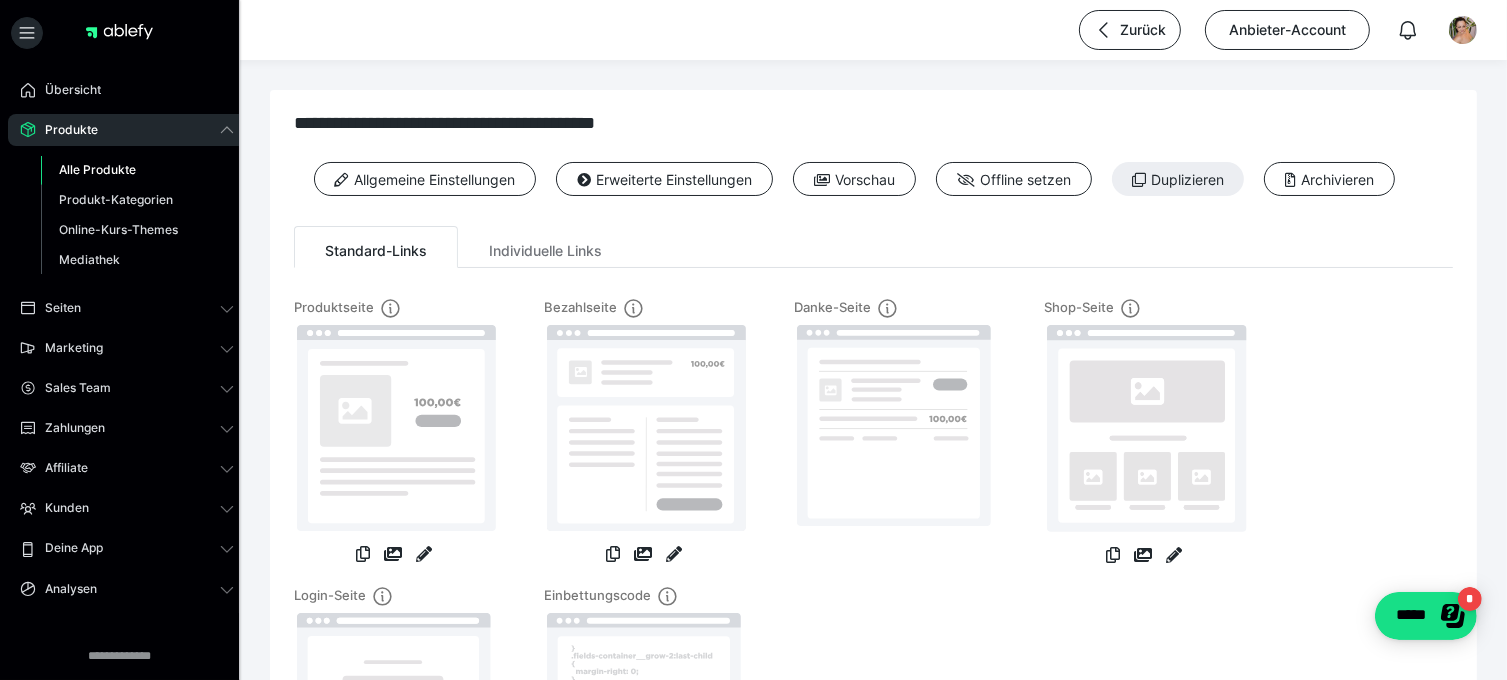 click on "Alle Produkte" at bounding box center [97, 169] 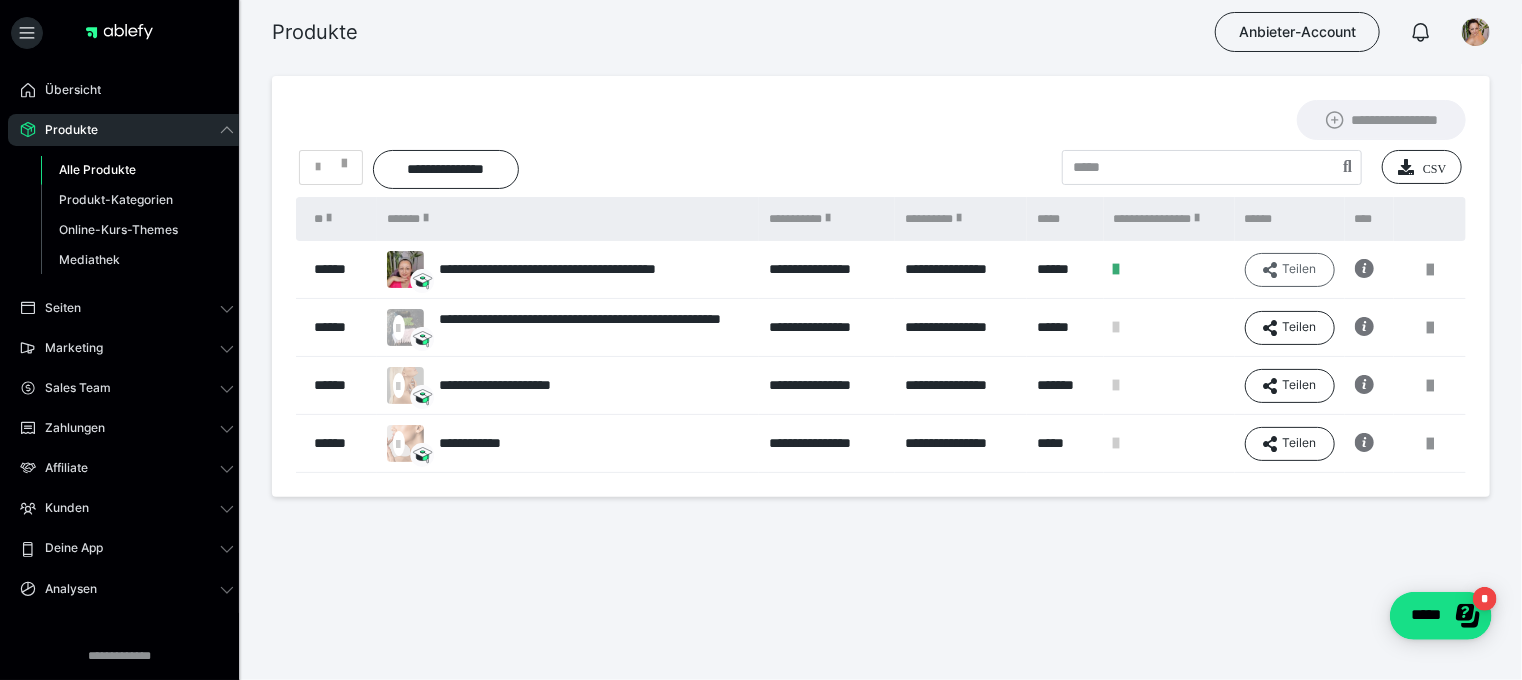 click on "Teilen" at bounding box center (1290, 270) 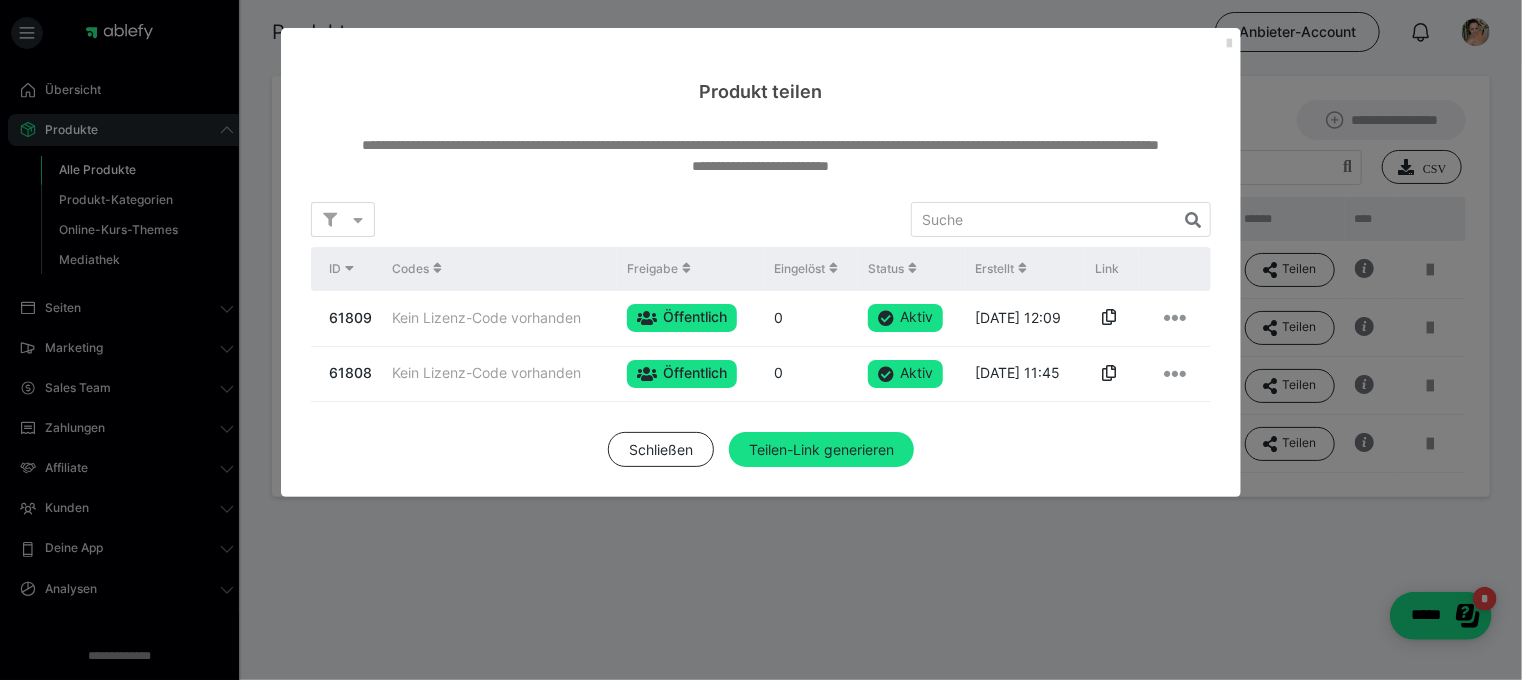 click at bounding box center (1229, 44) 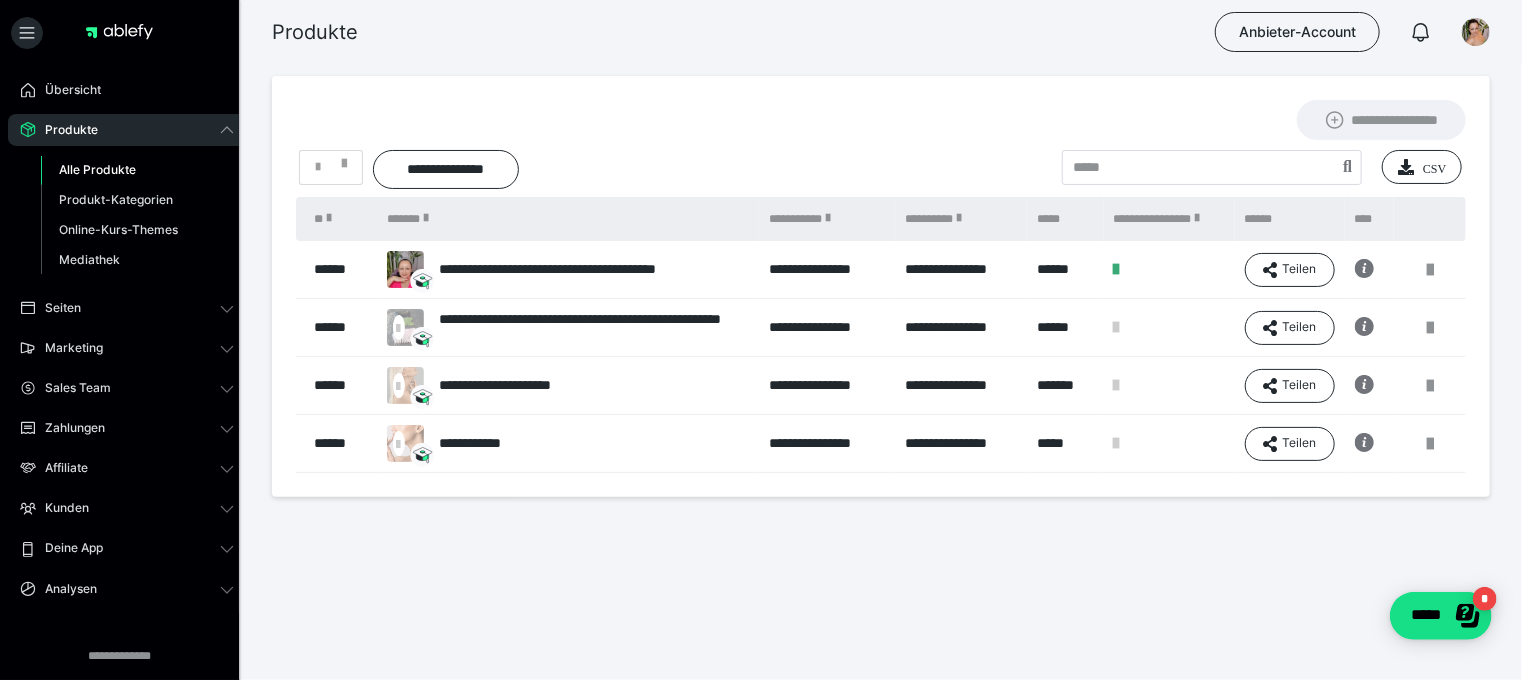 click on "**********" at bounding box center (827, 270) 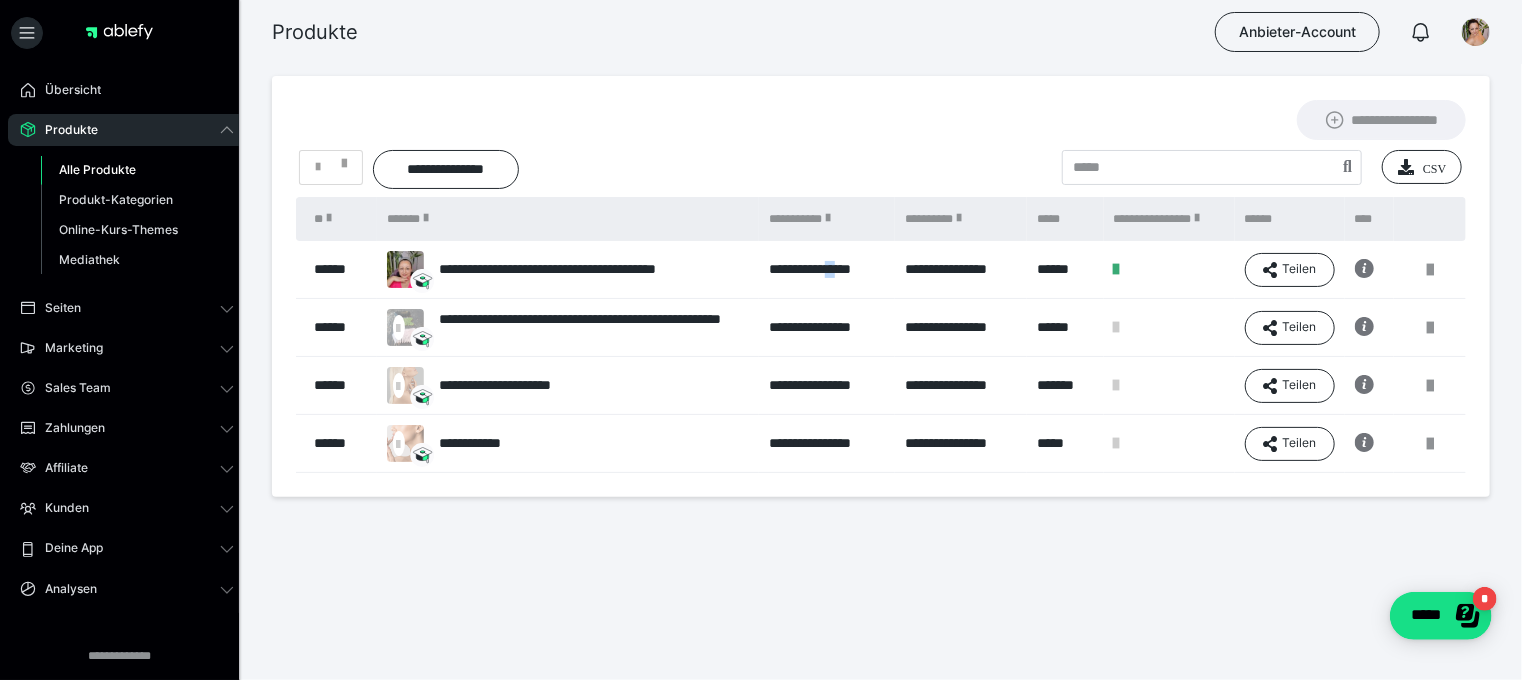 click on "**********" at bounding box center [827, 270] 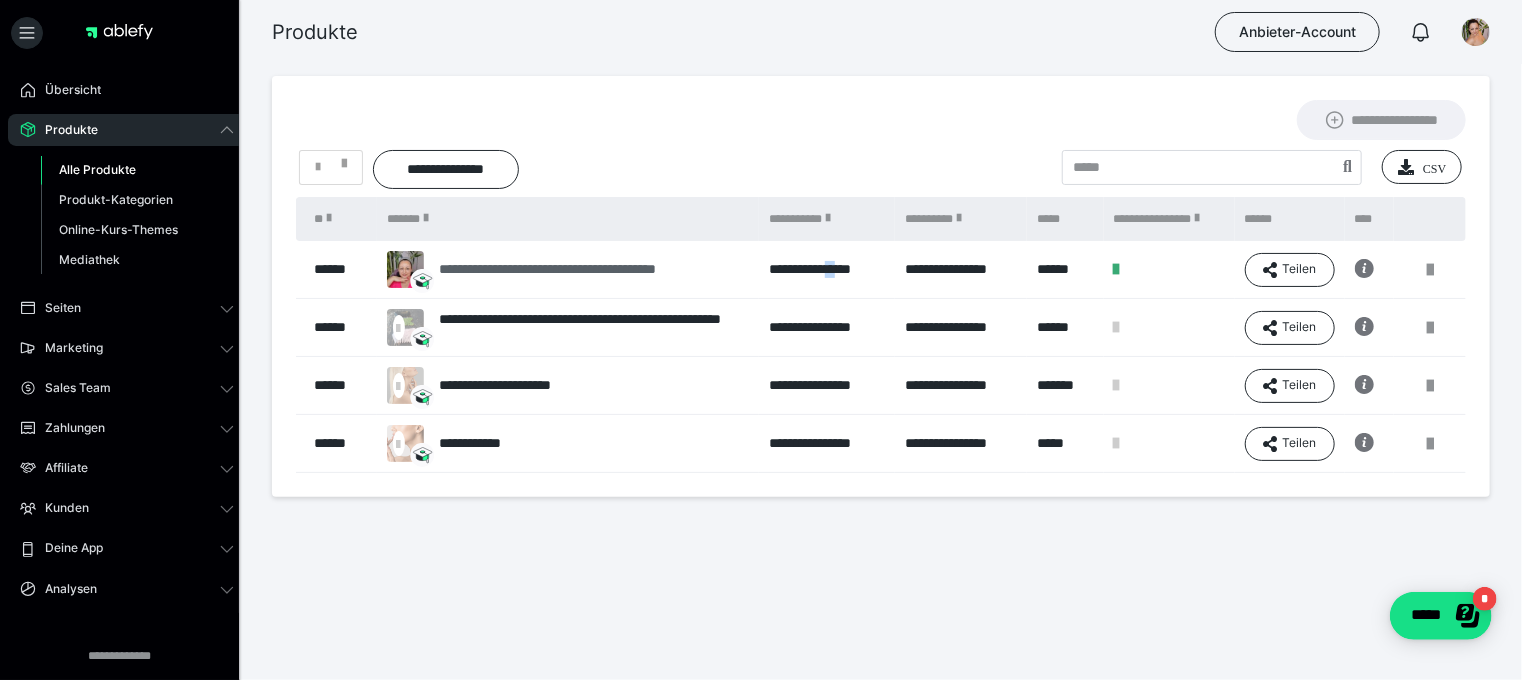 click on "**********" at bounding box center [589, 269] 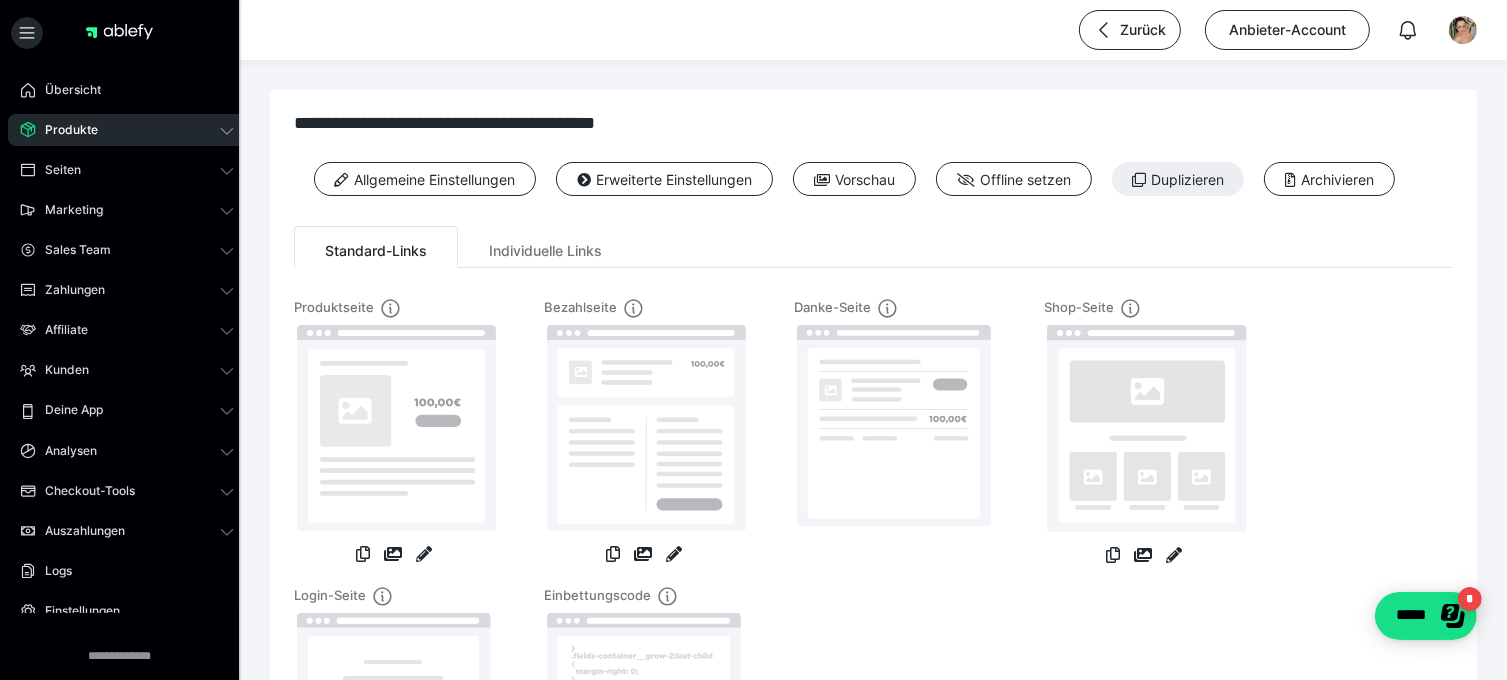 click at bounding box center (363, 556) 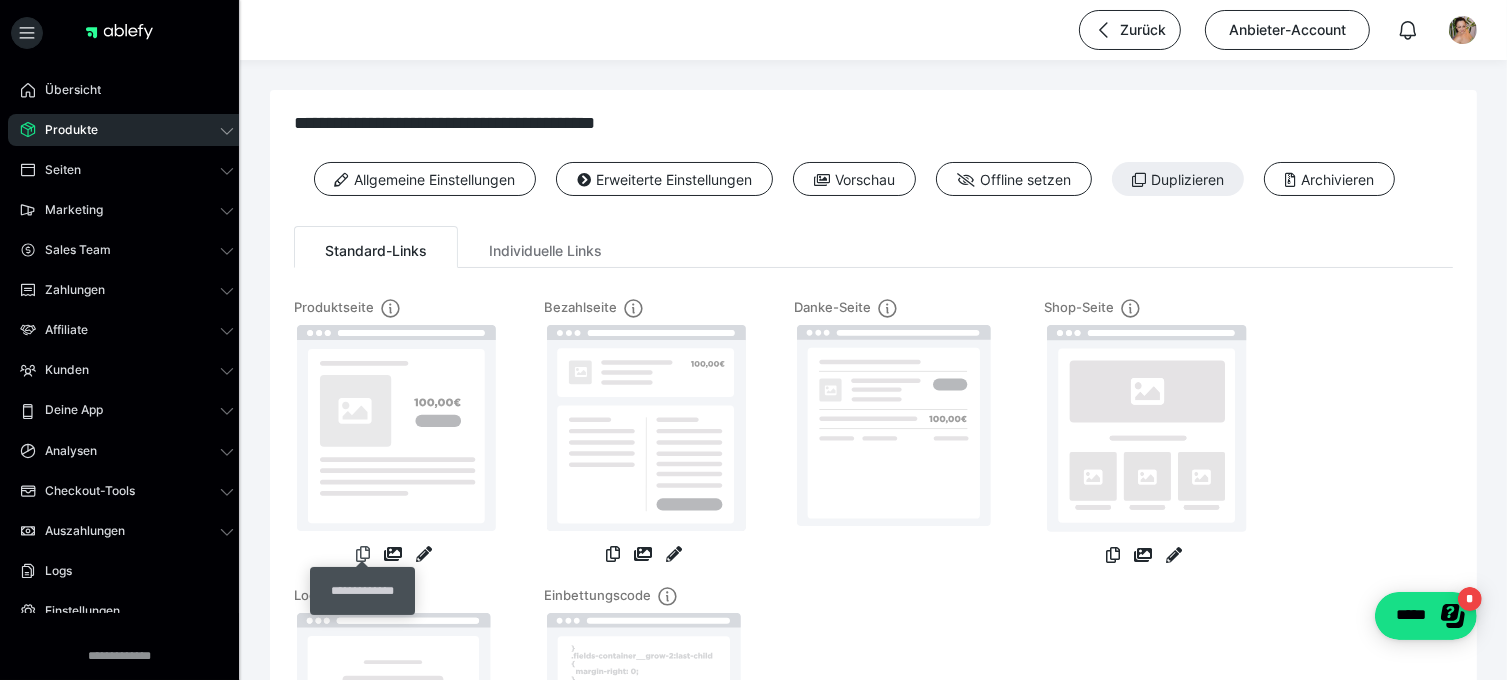 click at bounding box center [363, 554] 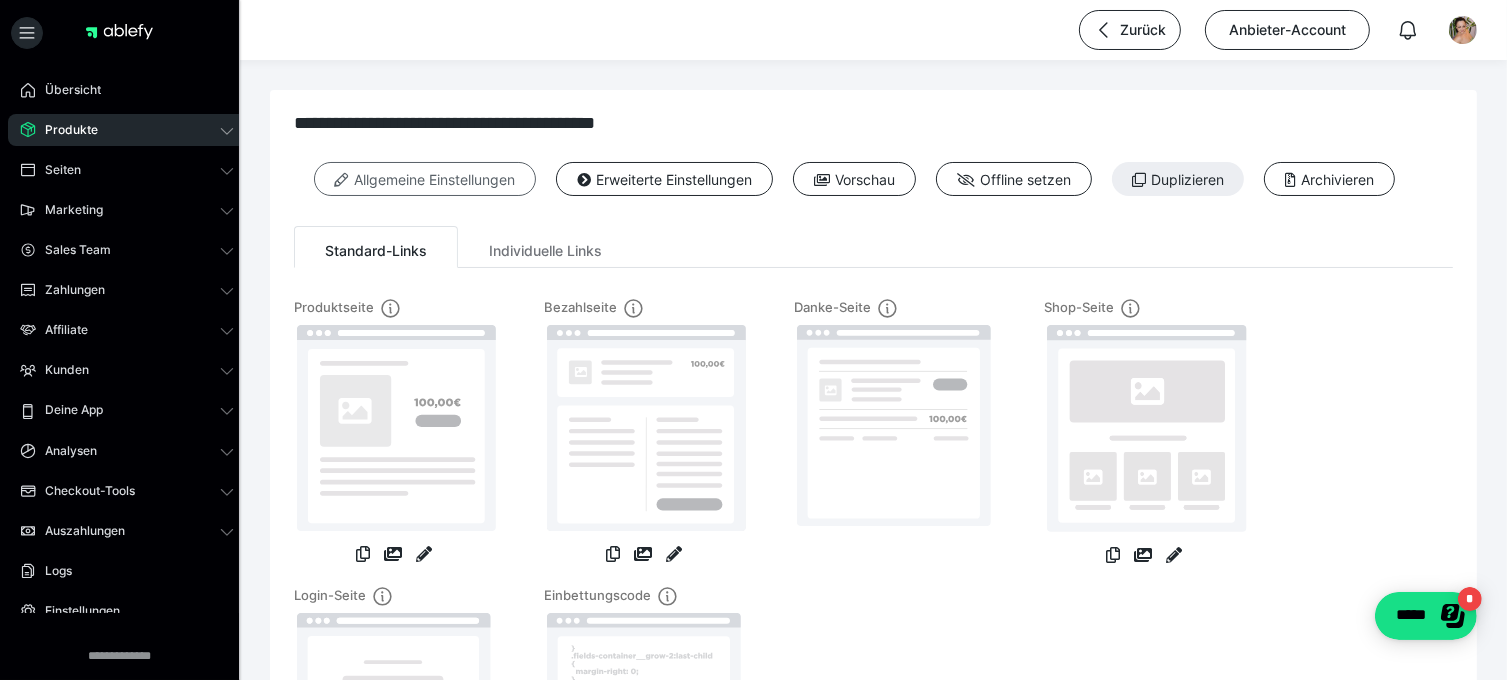 click on "Allgemeine Einstellungen" at bounding box center [425, 179] 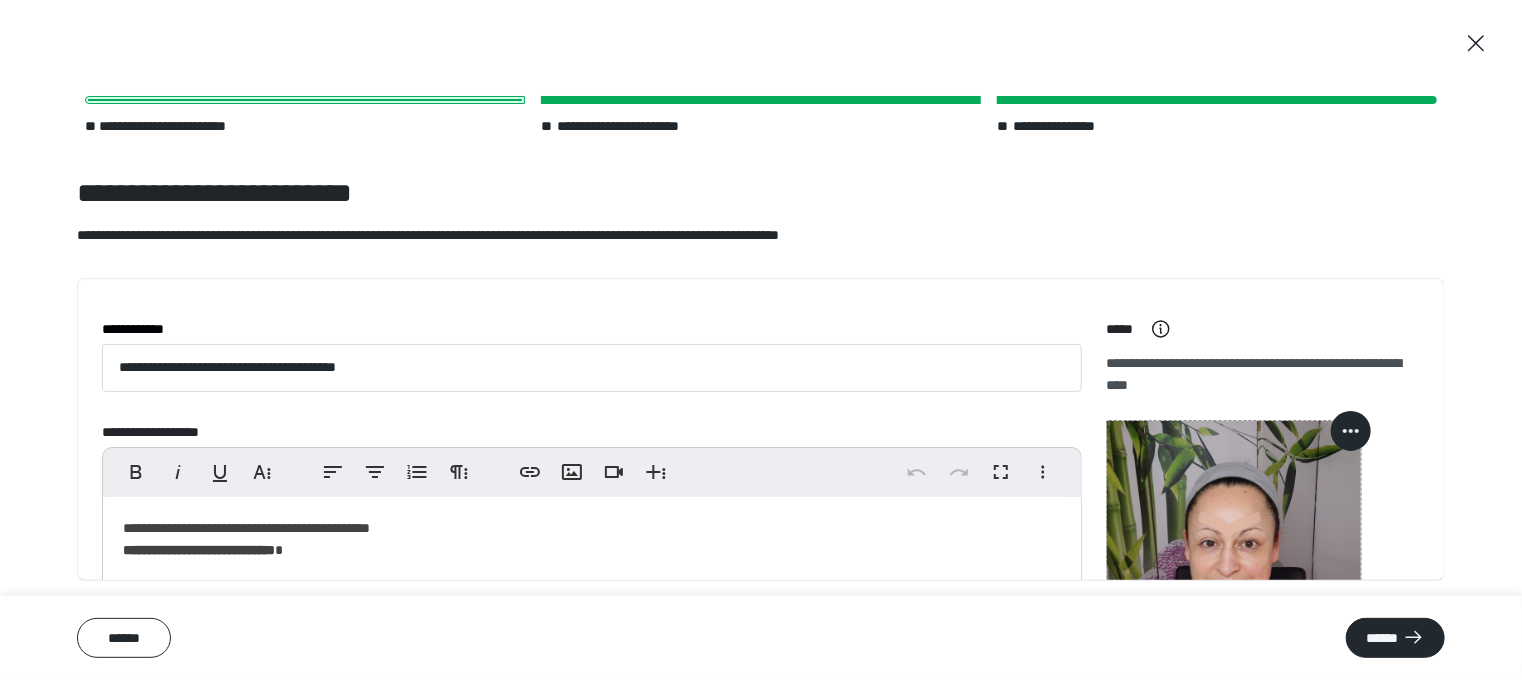 scroll, scrollTop: 64, scrollLeft: 0, axis: vertical 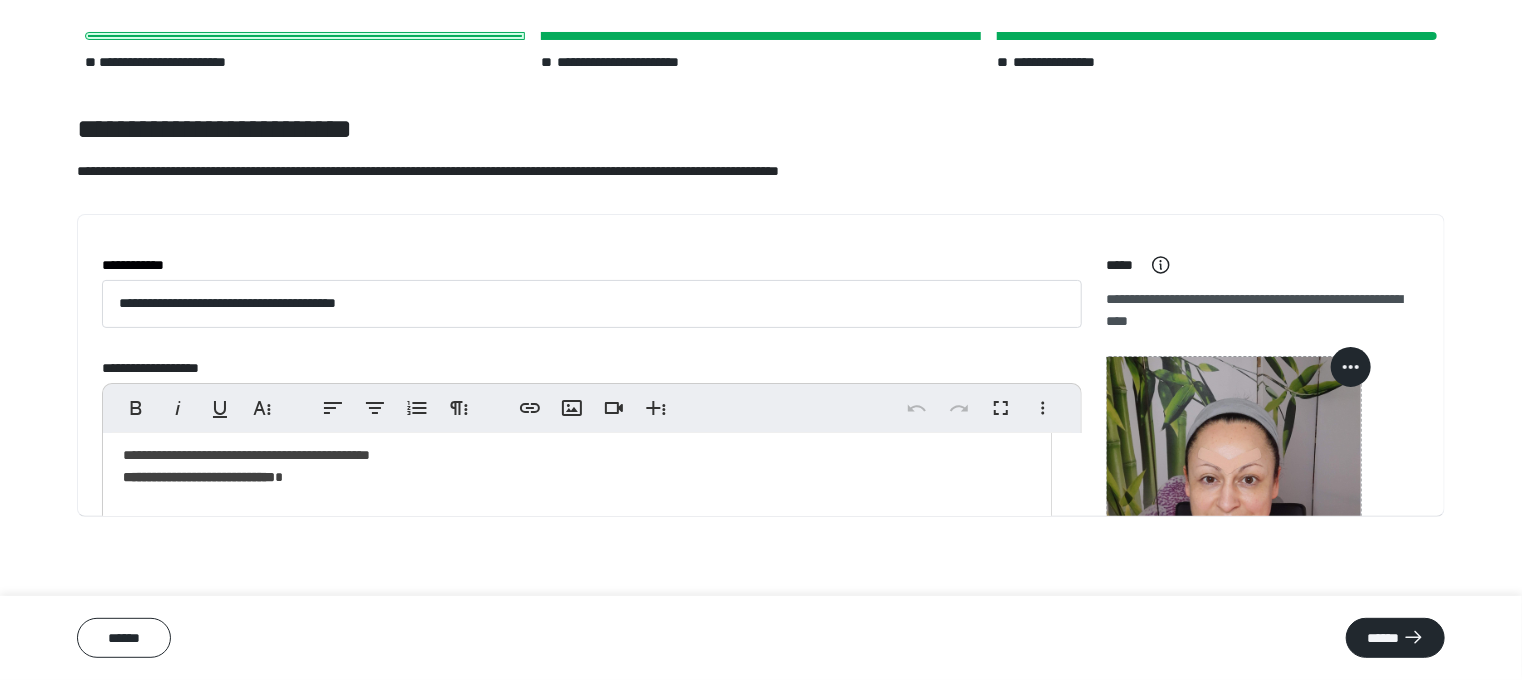 click on "**********" at bounding box center (569, 679) 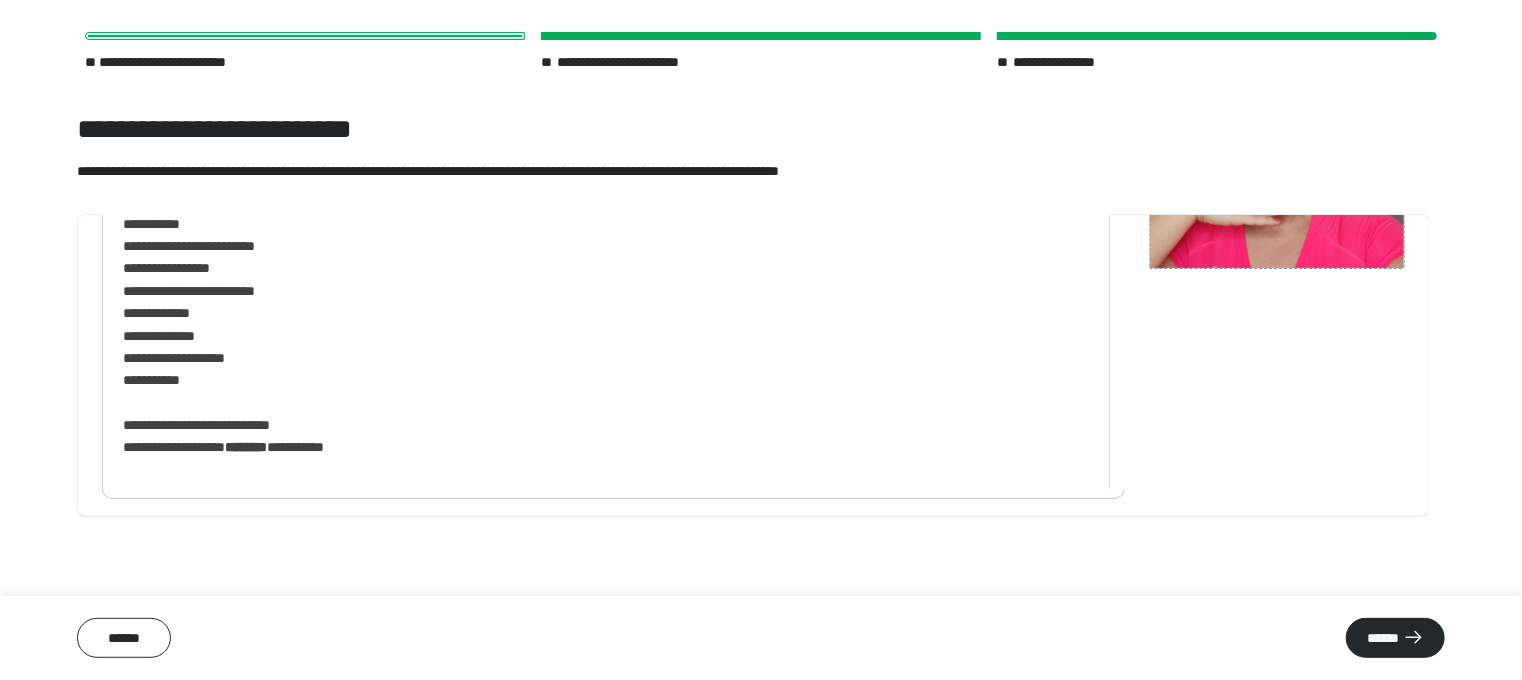 scroll, scrollTop: 345, scrollLeft: 0, axis: vertical 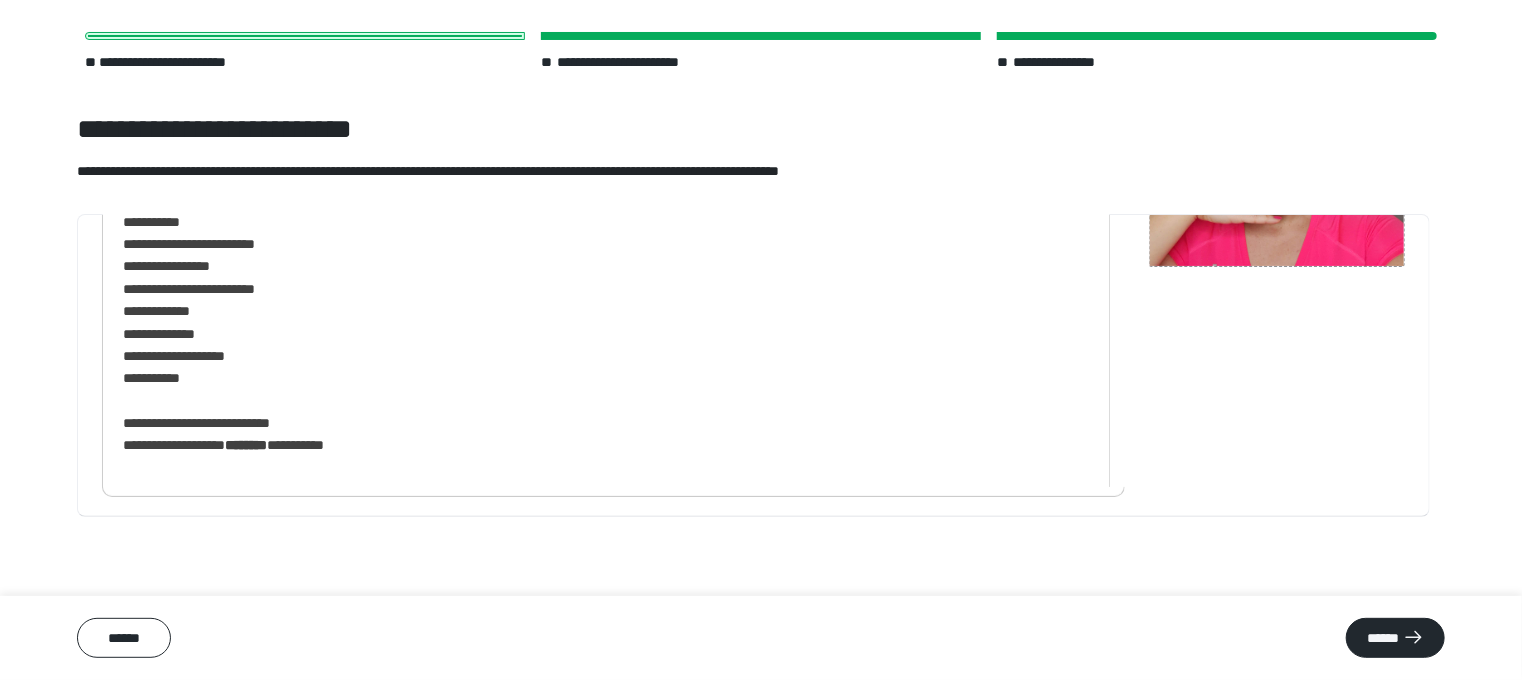 click on "**********" at bounding box center [599, 300] 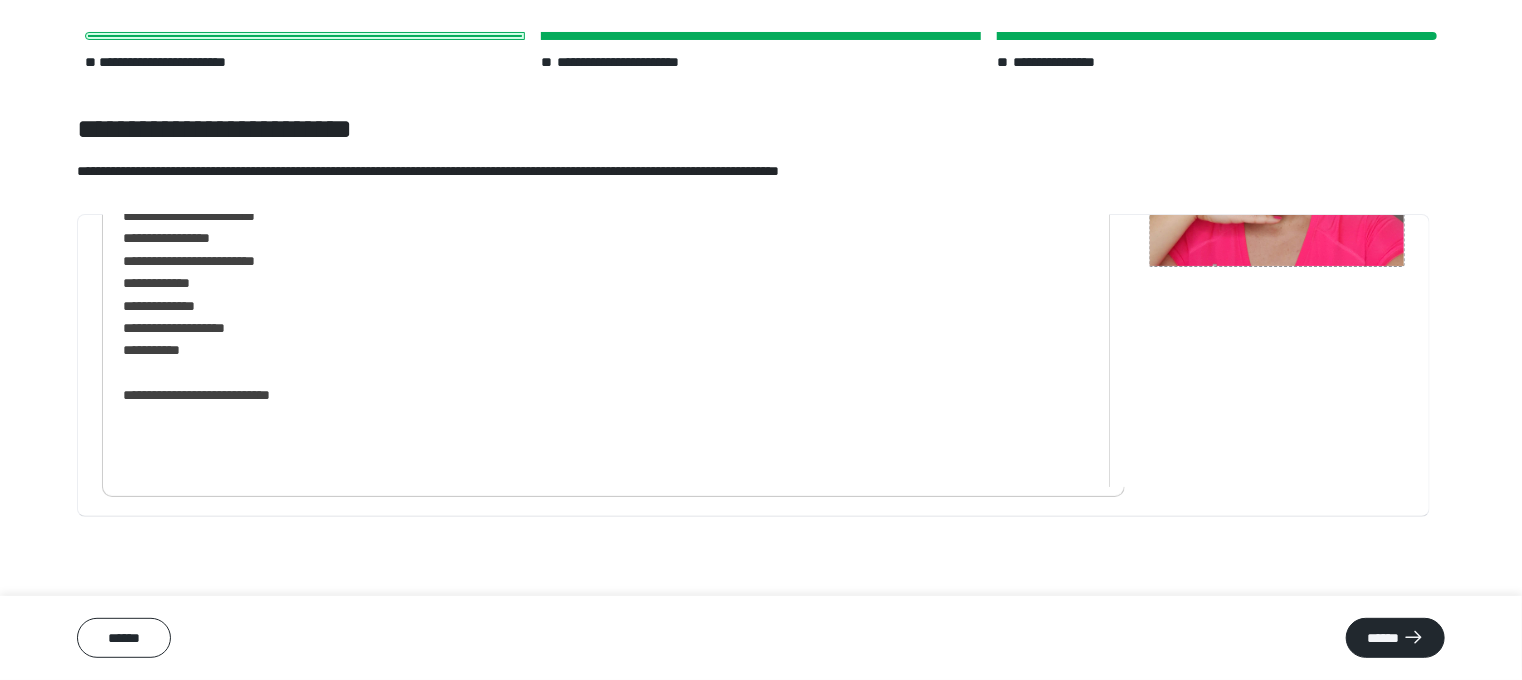 scroll, scrollTop: 0, scrollLeft: 0, axis: both 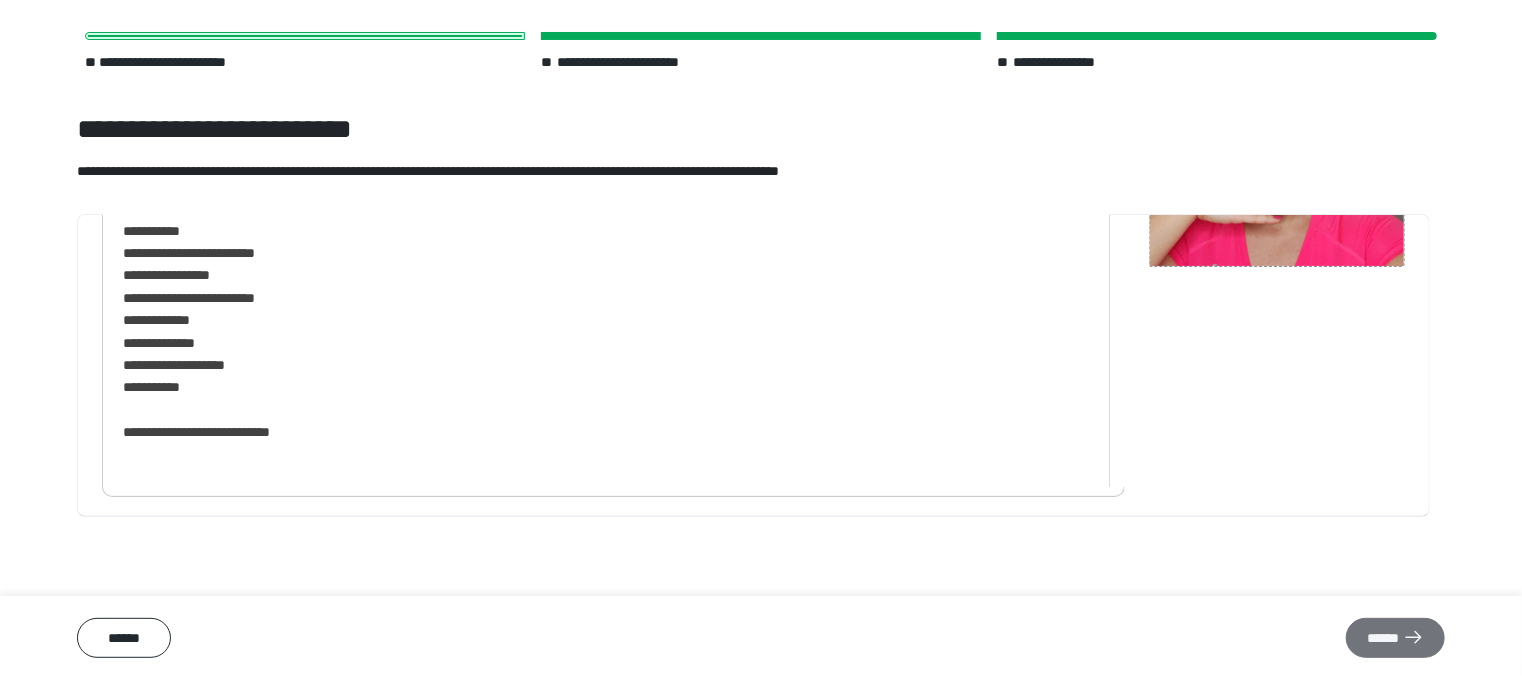 click on "******" at bounding box center [1395, 638] 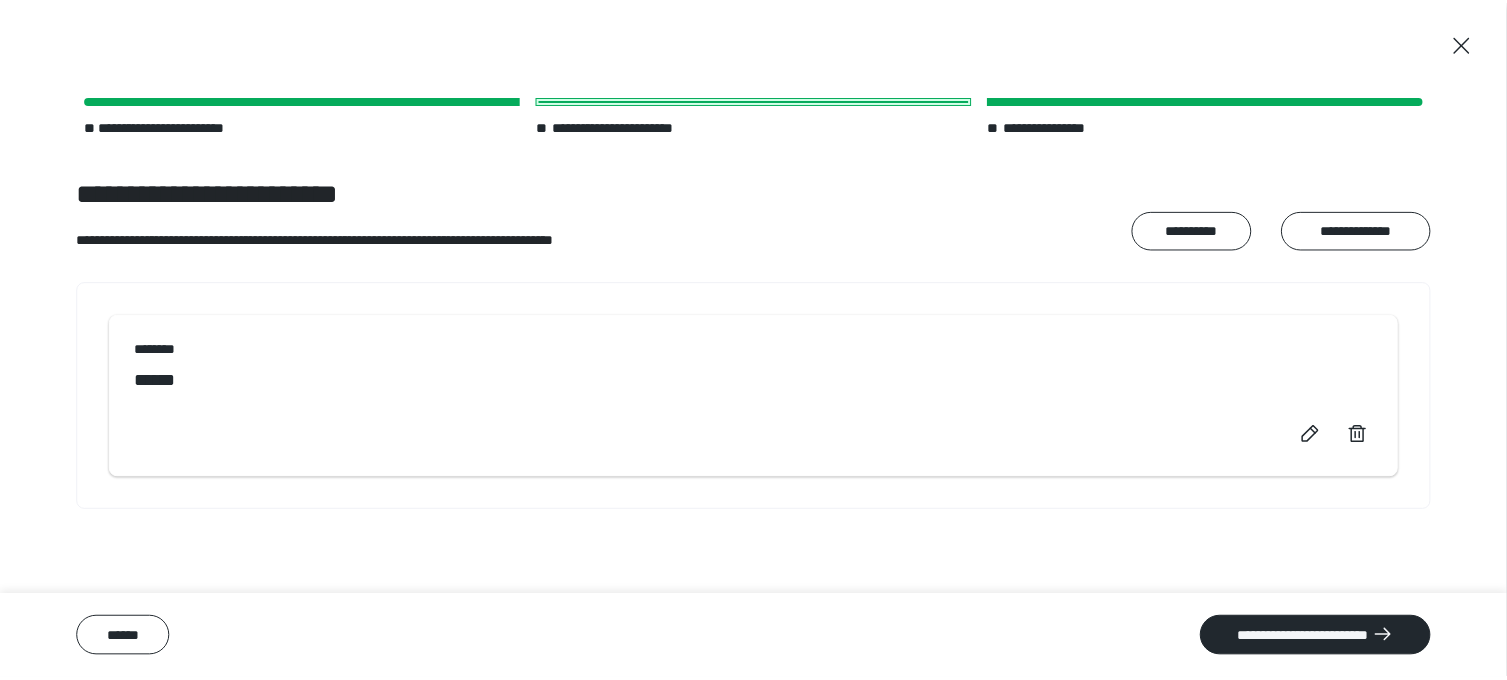 scroll, scrollTop: 0, scrollLeft: 0, axis: both 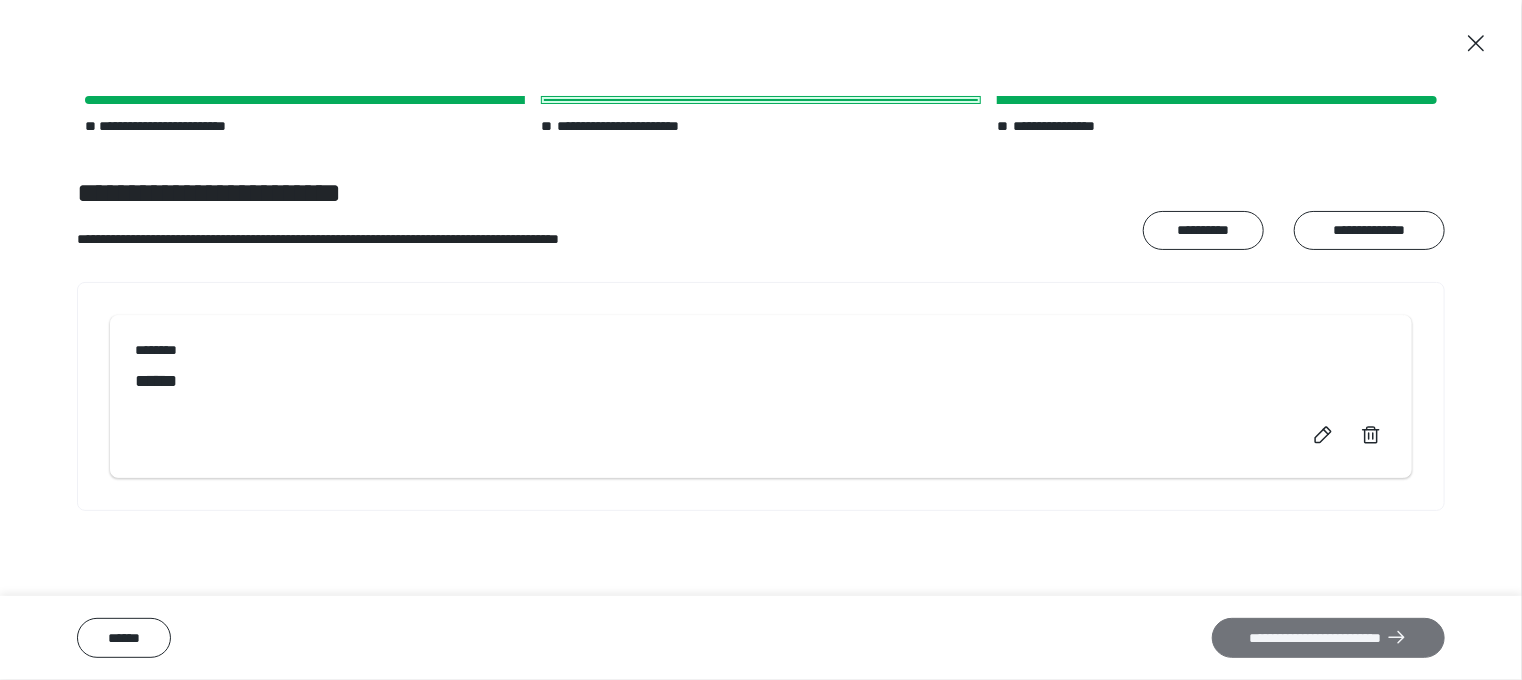 click on "**********" at bounding box center [1328, 638] 